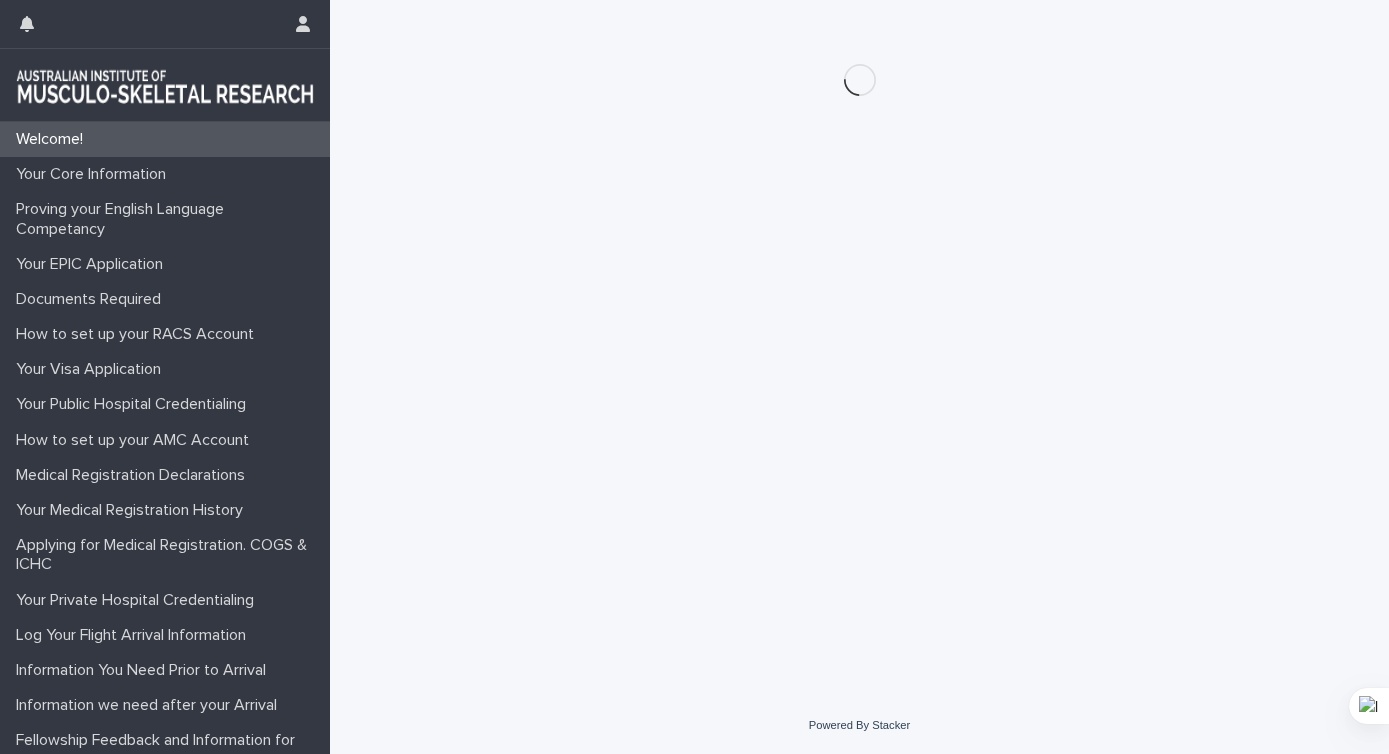 scroll, scrollTop: 0, scrollLeft: 0, axis: both 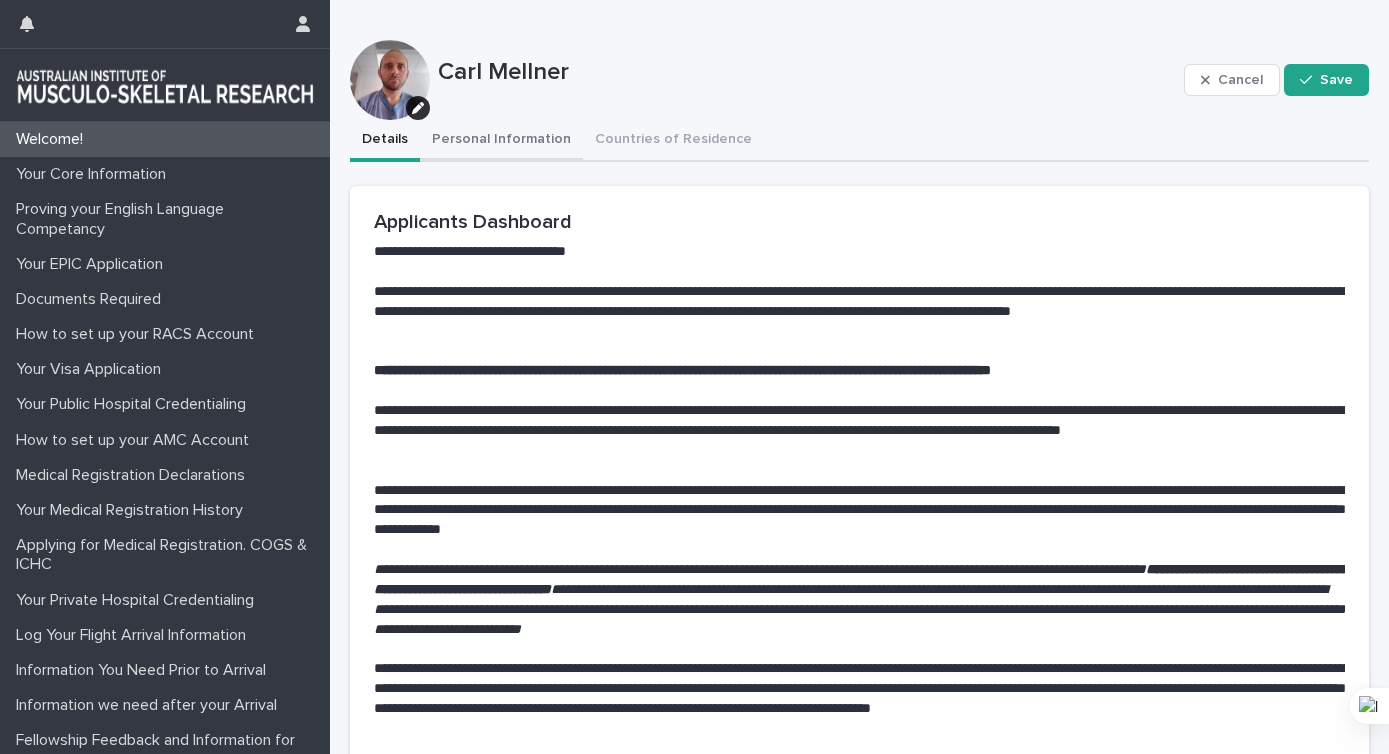 click on "Personal Information" at bounding box center [501, 141] 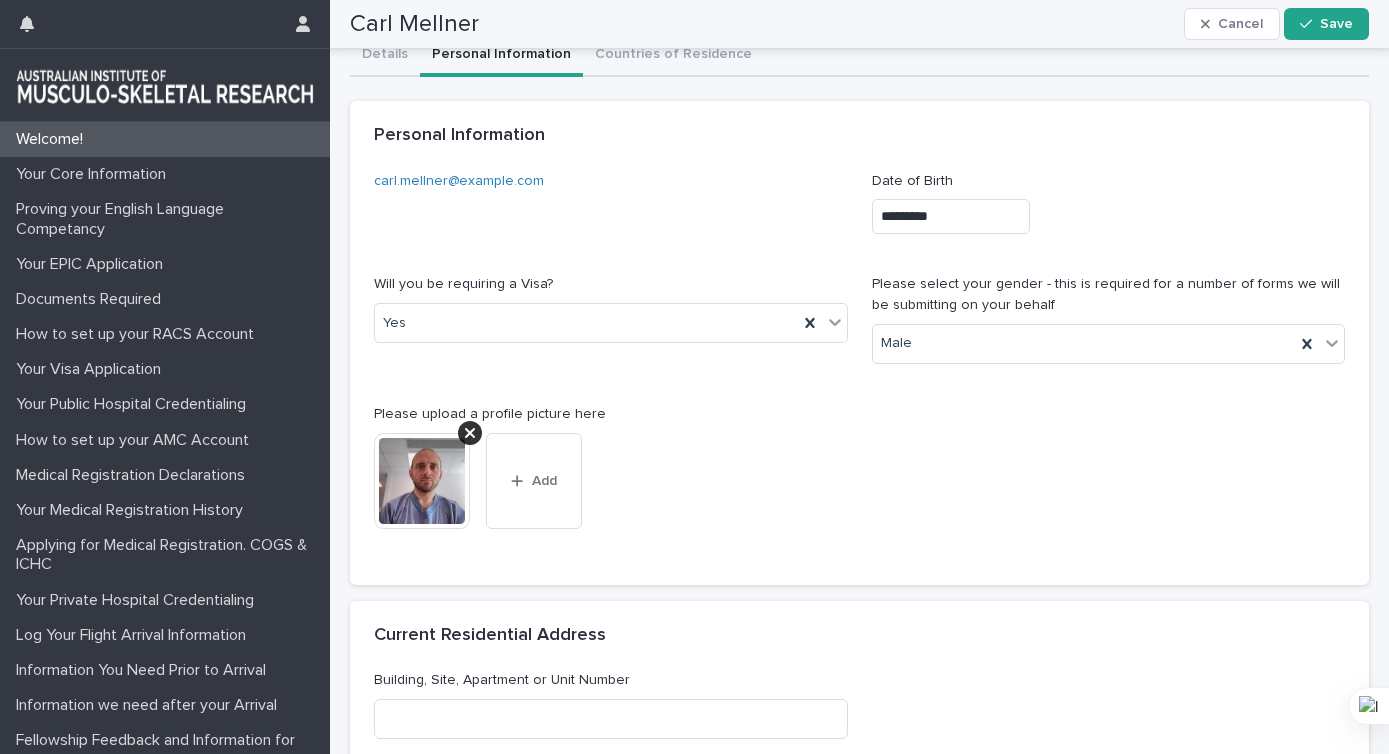 scroll, scrollTop: 0, scrollLeft: 0, axis: both 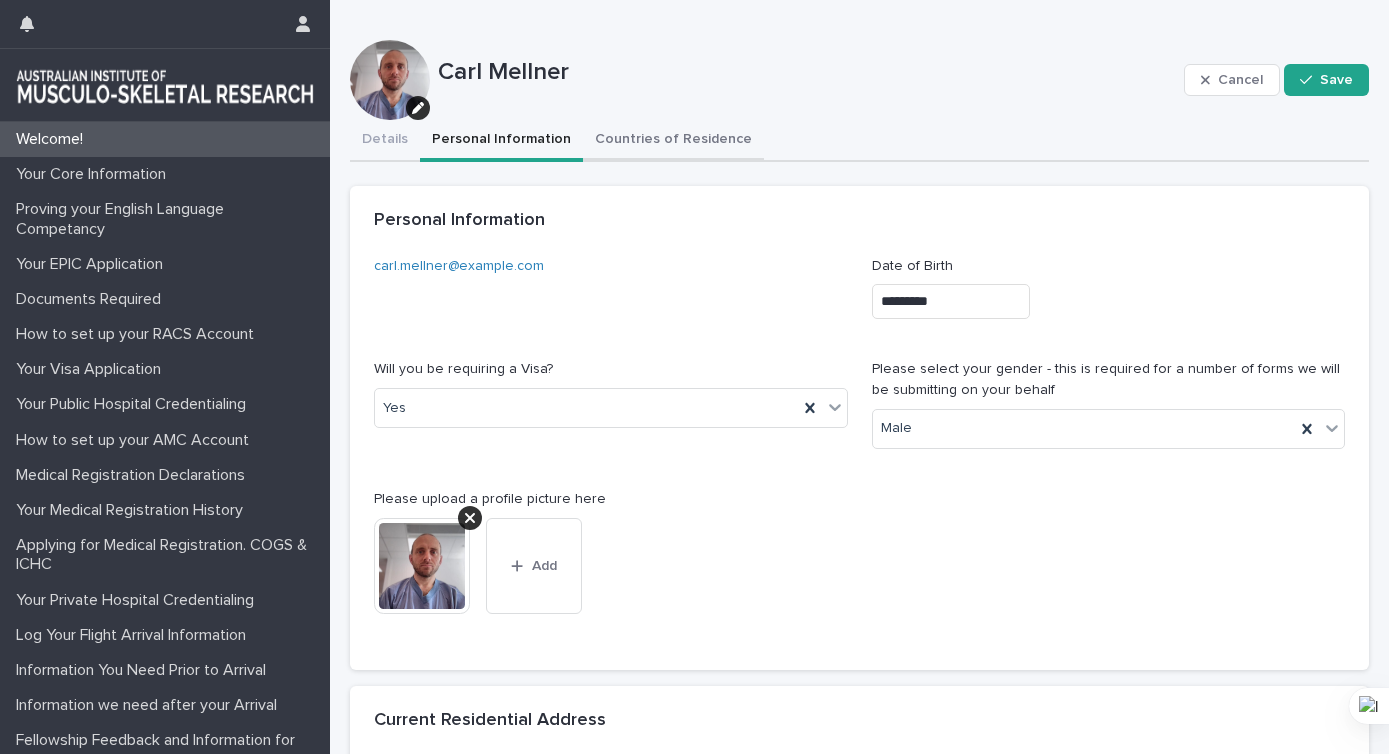 click on "Countries of Residence" at bounding box center (673, 141) 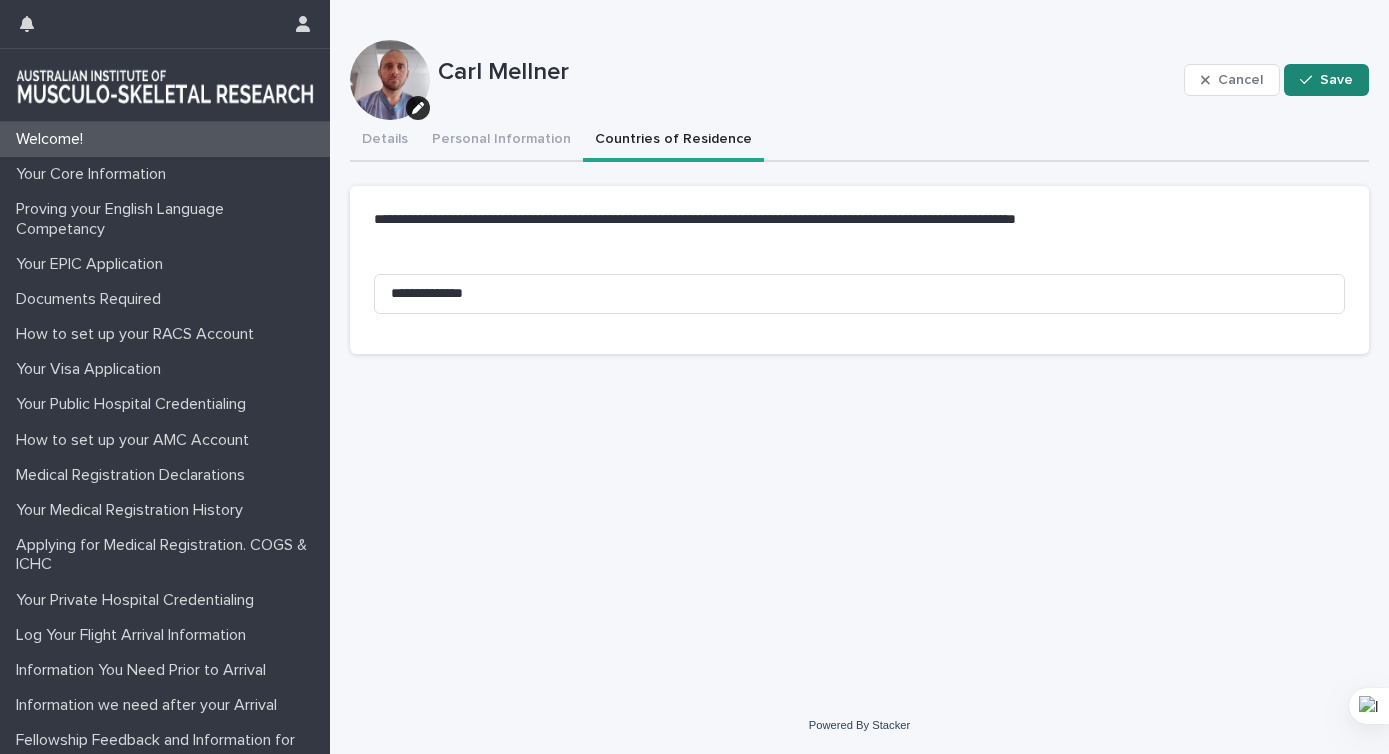 click 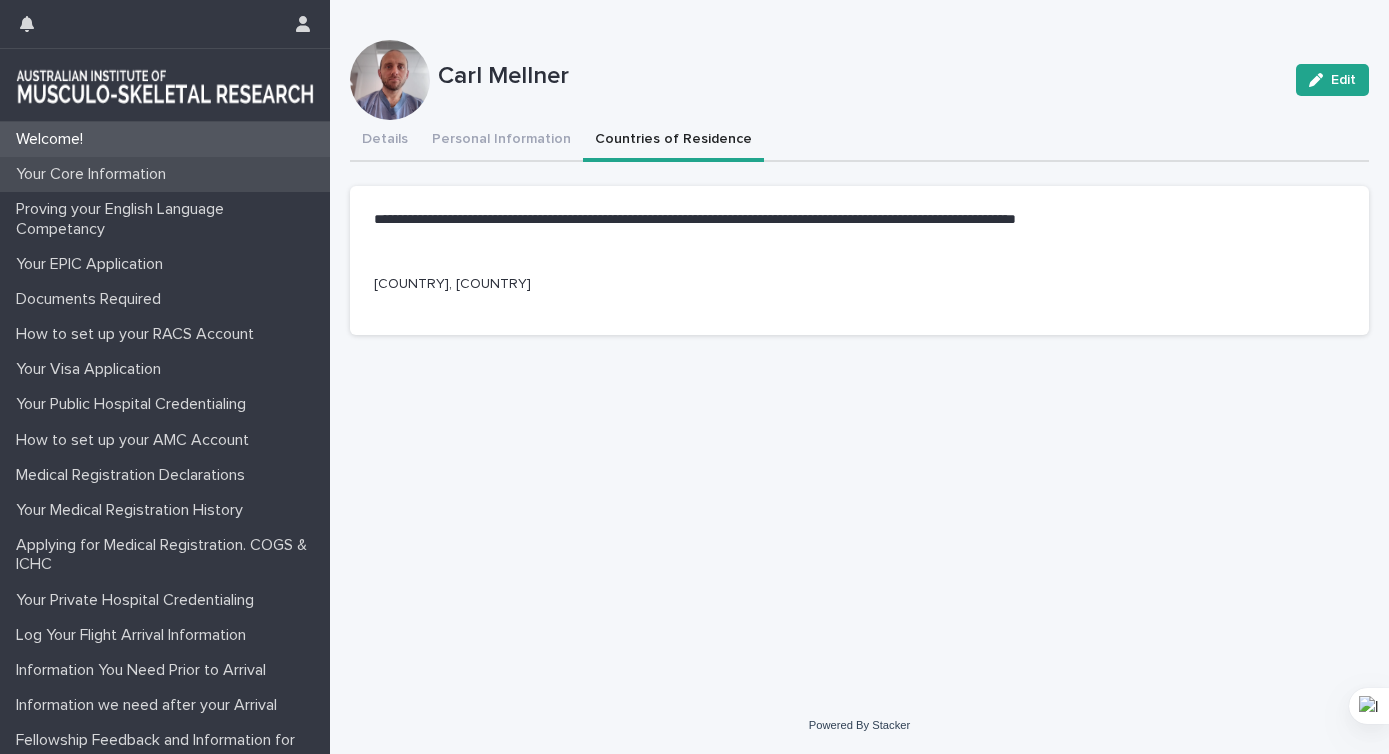 click on "Your Core Information" at bounding box center (95, 174) 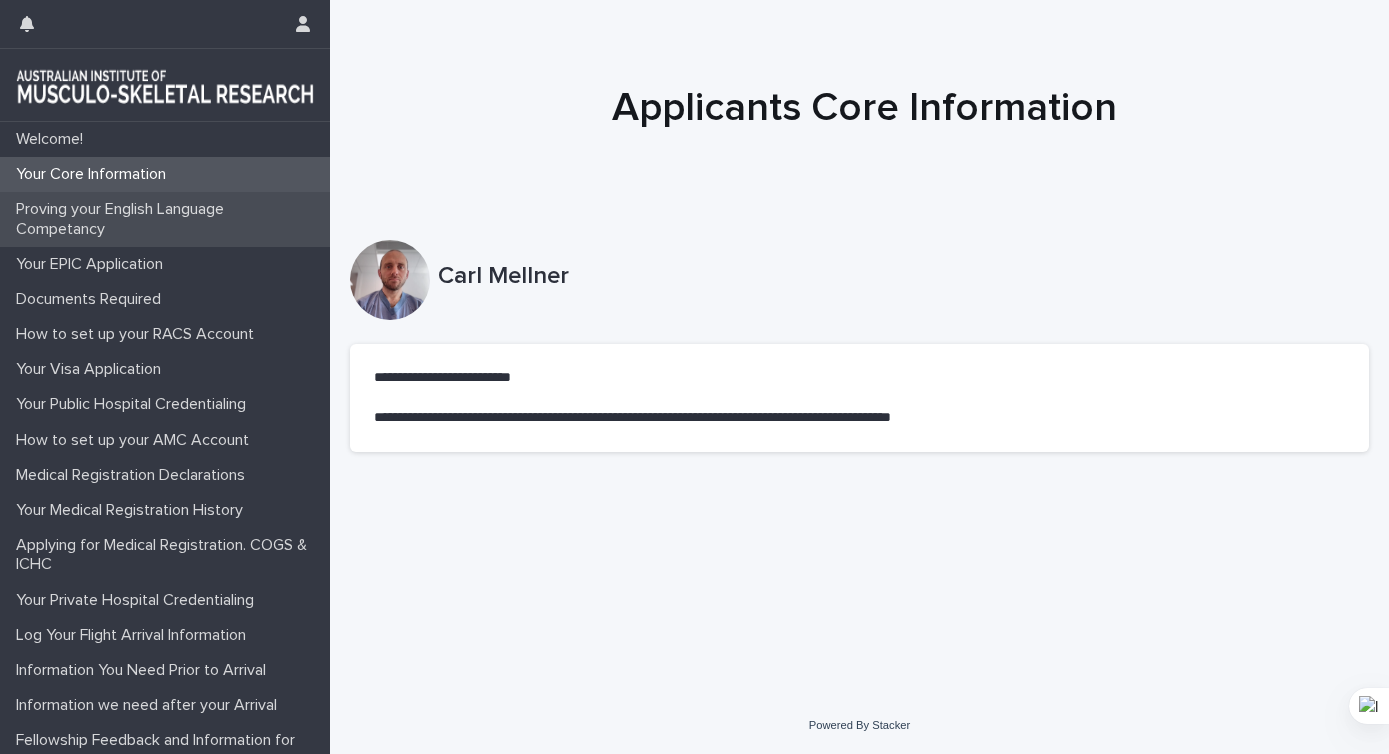 click on "Proving your English Language Competancy" at bounding box center [169, 219] 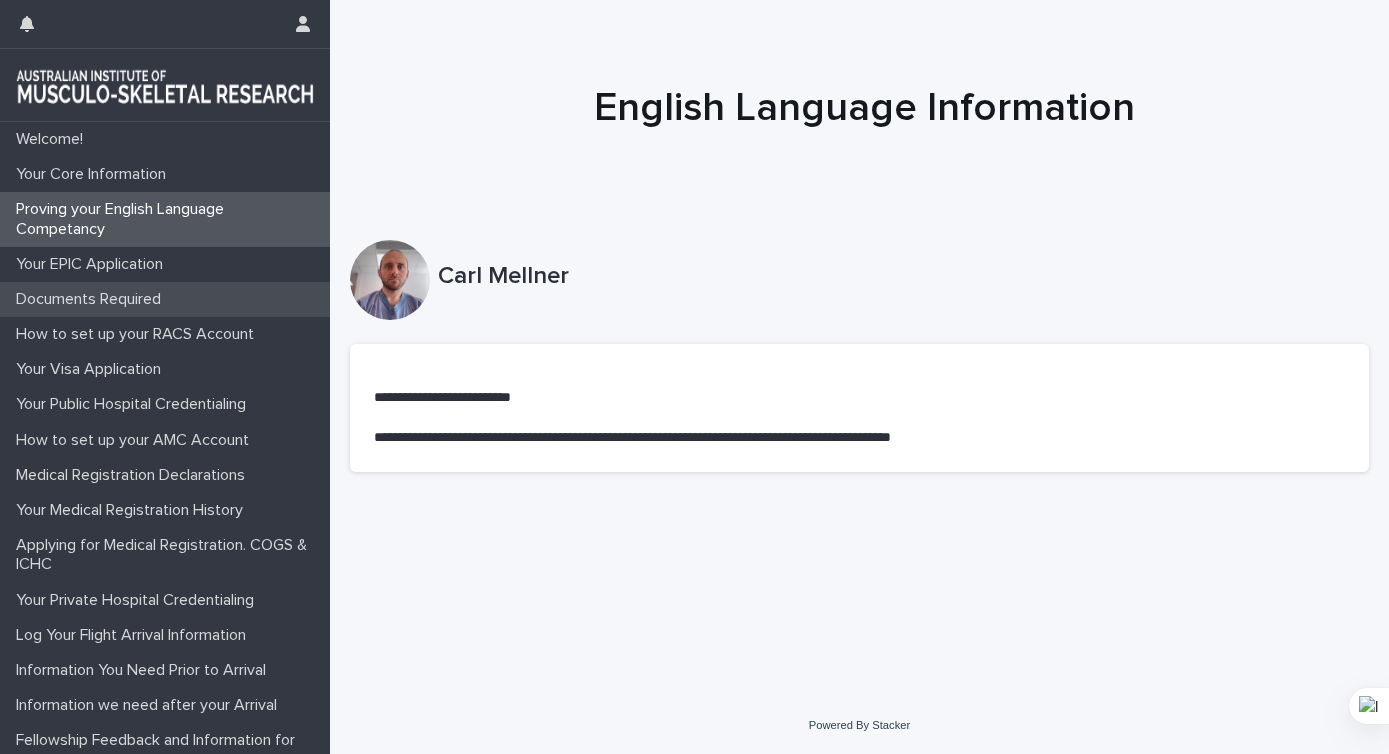 click on "Documents Required" at bounding box center (165, 299) 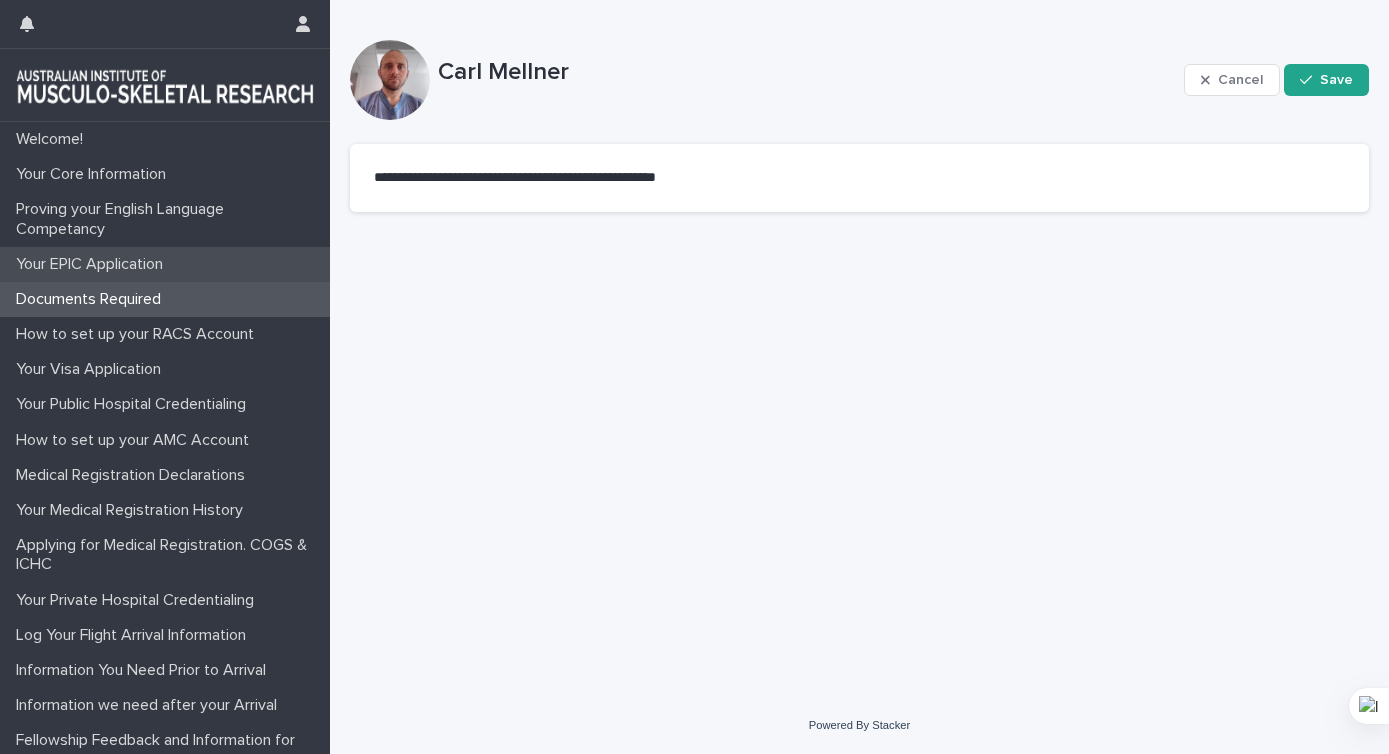 click on "Your EPIC Application" at bounding box center (93, 264) 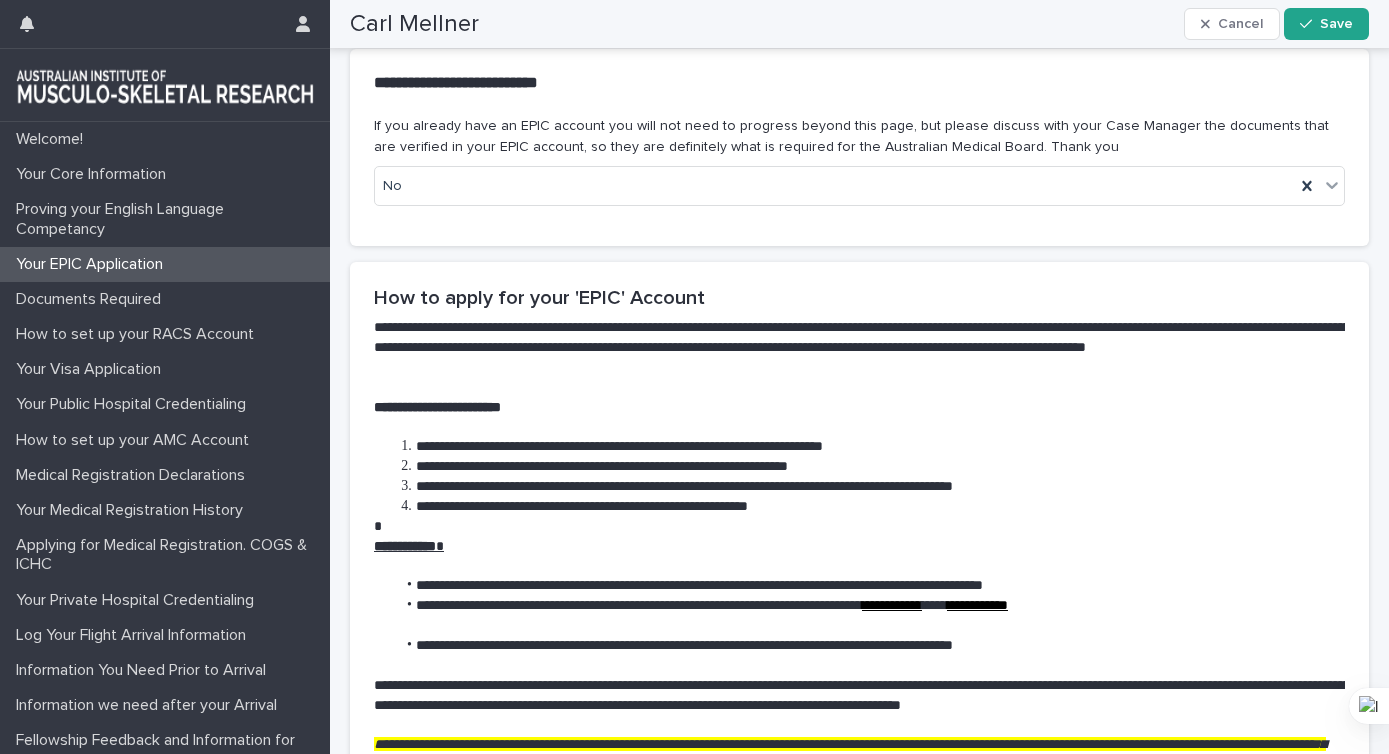 scroll, scrollTop: 895, scrollLeft: 0, axis: vertical 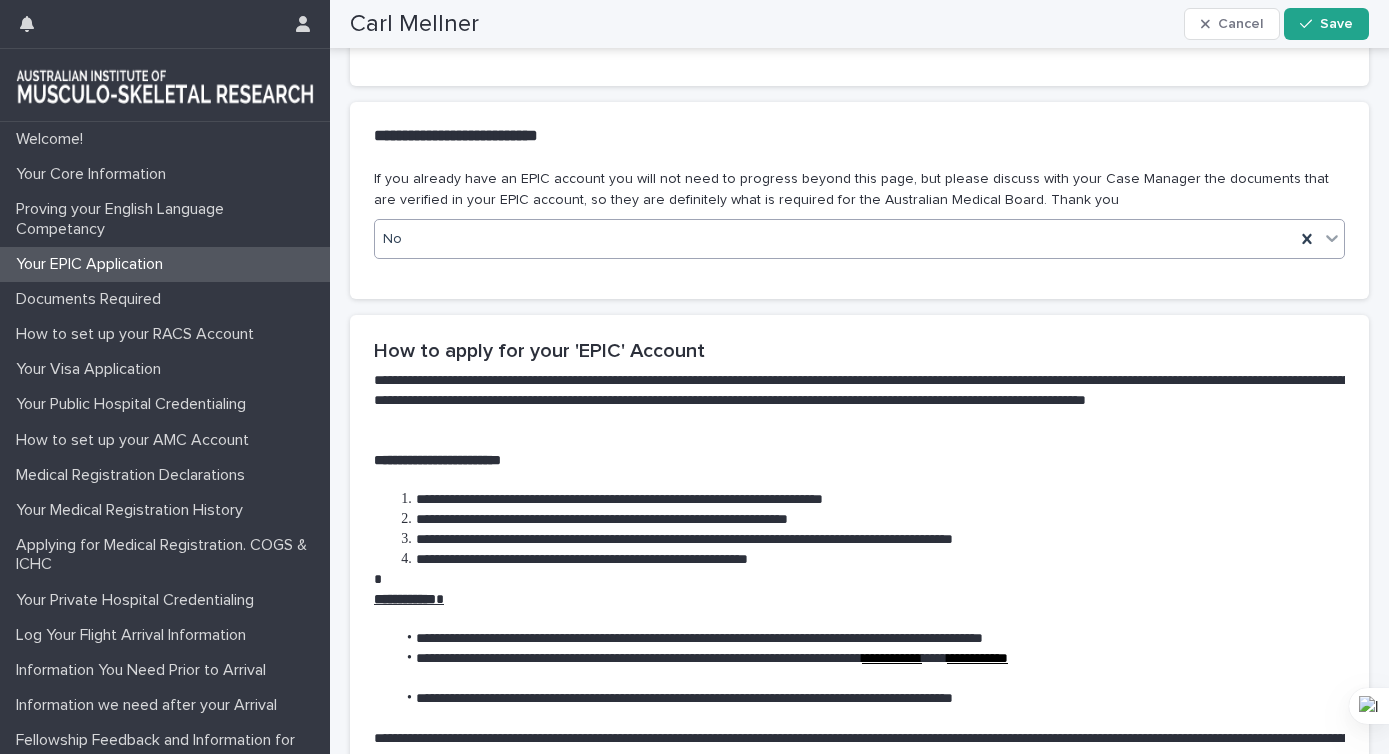 click on "No" at bounding box center [835, 239] 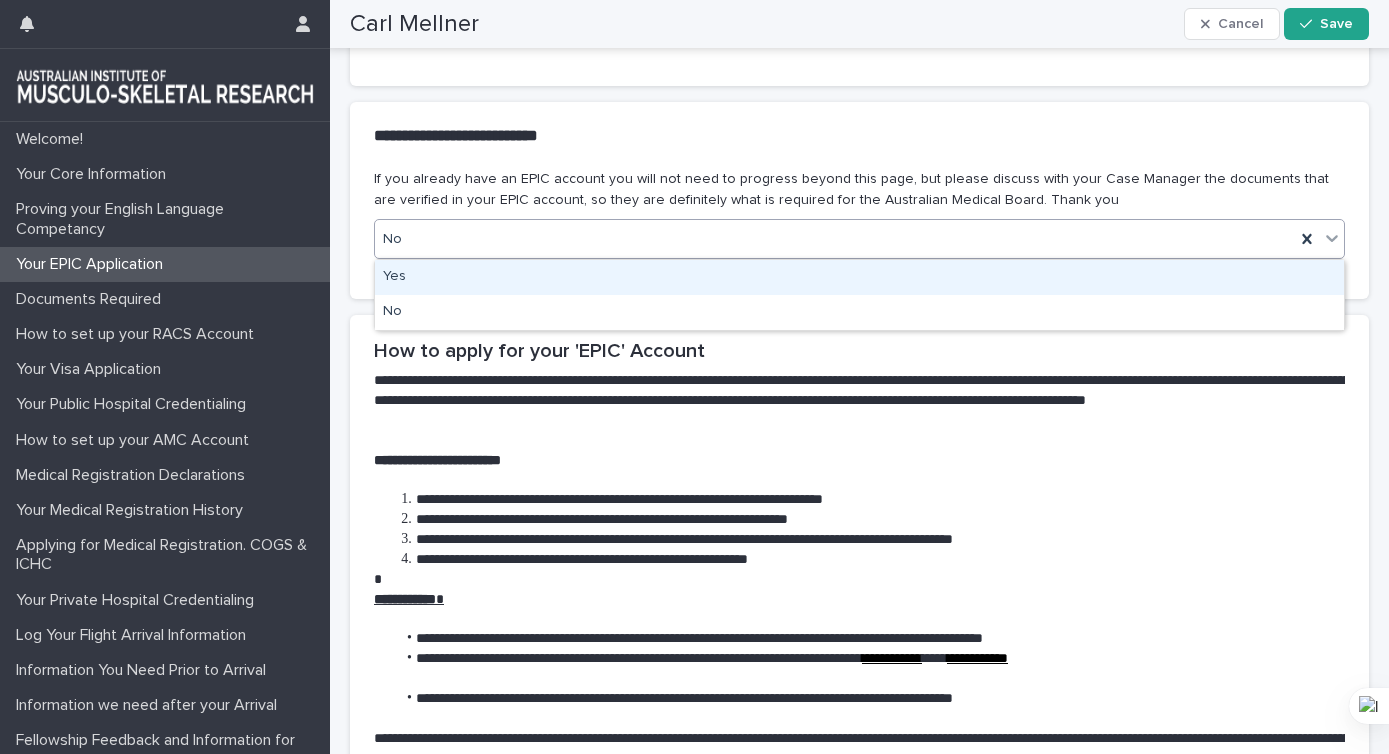 click on "Yes" at bounding box center (859, 277) 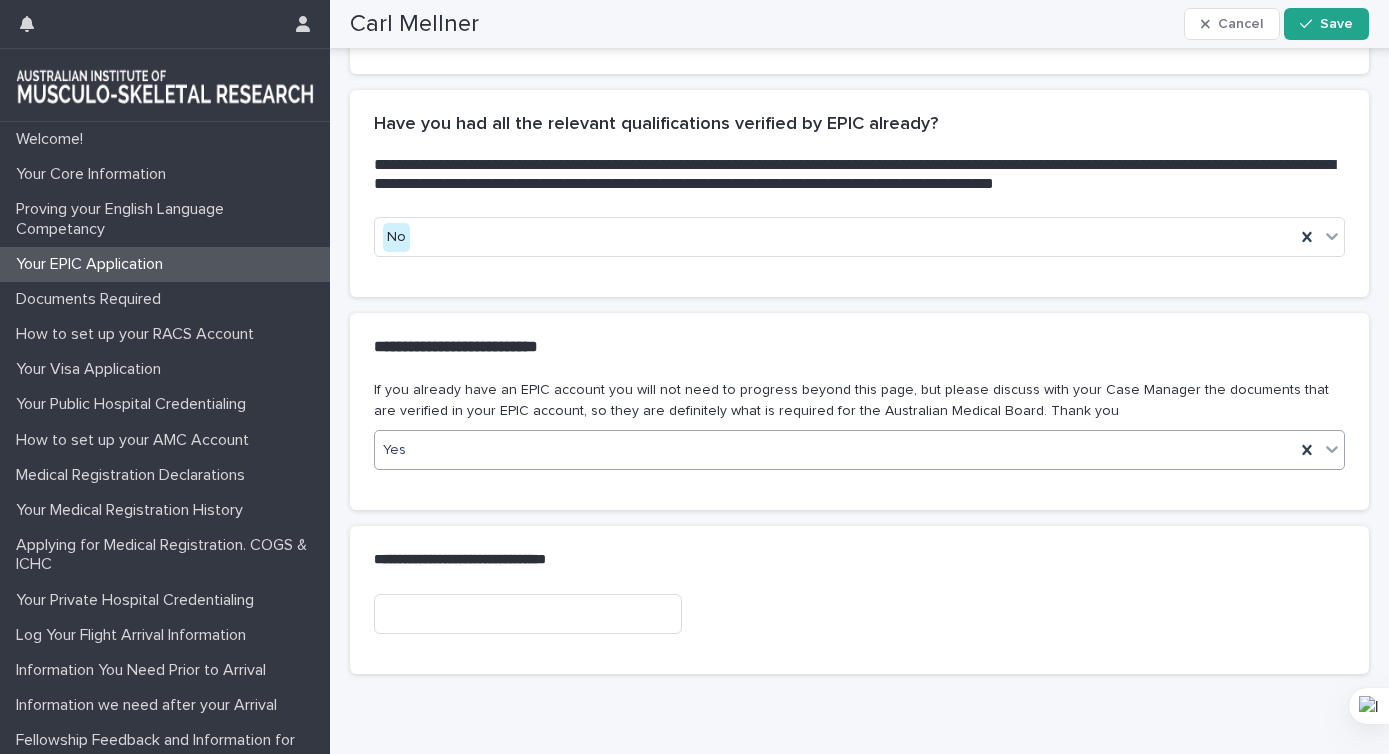 scroll, scrollTop: 660, scrollLeft: 0, axis: vertical 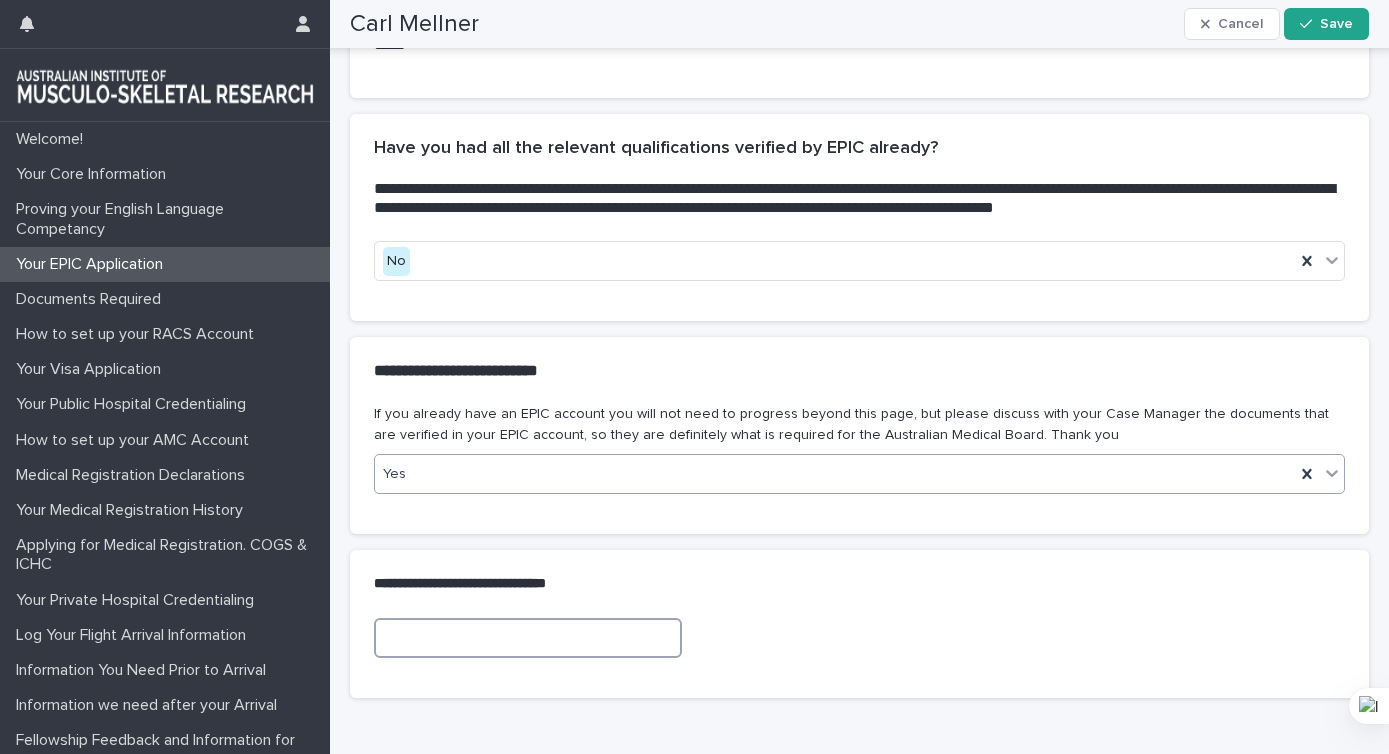 click at bounding box center (528, 638) 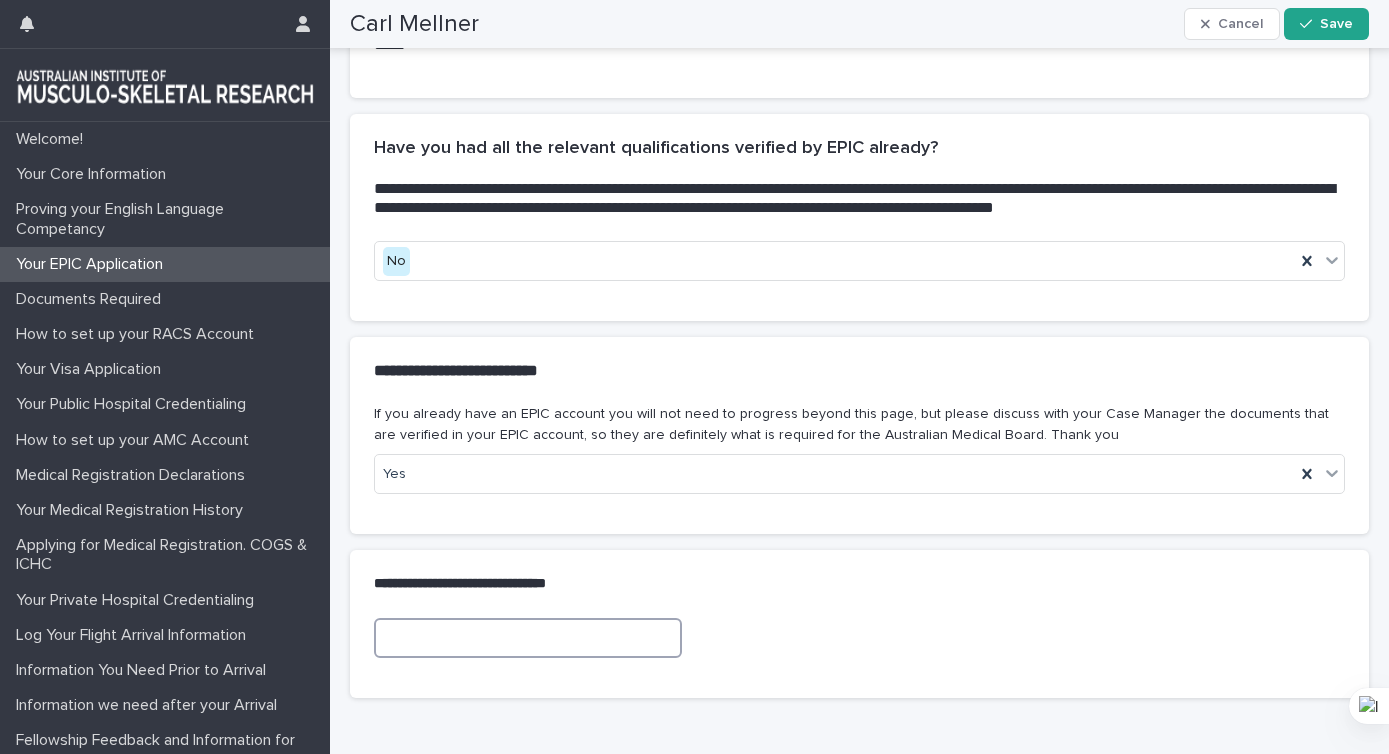 paste on "**********" 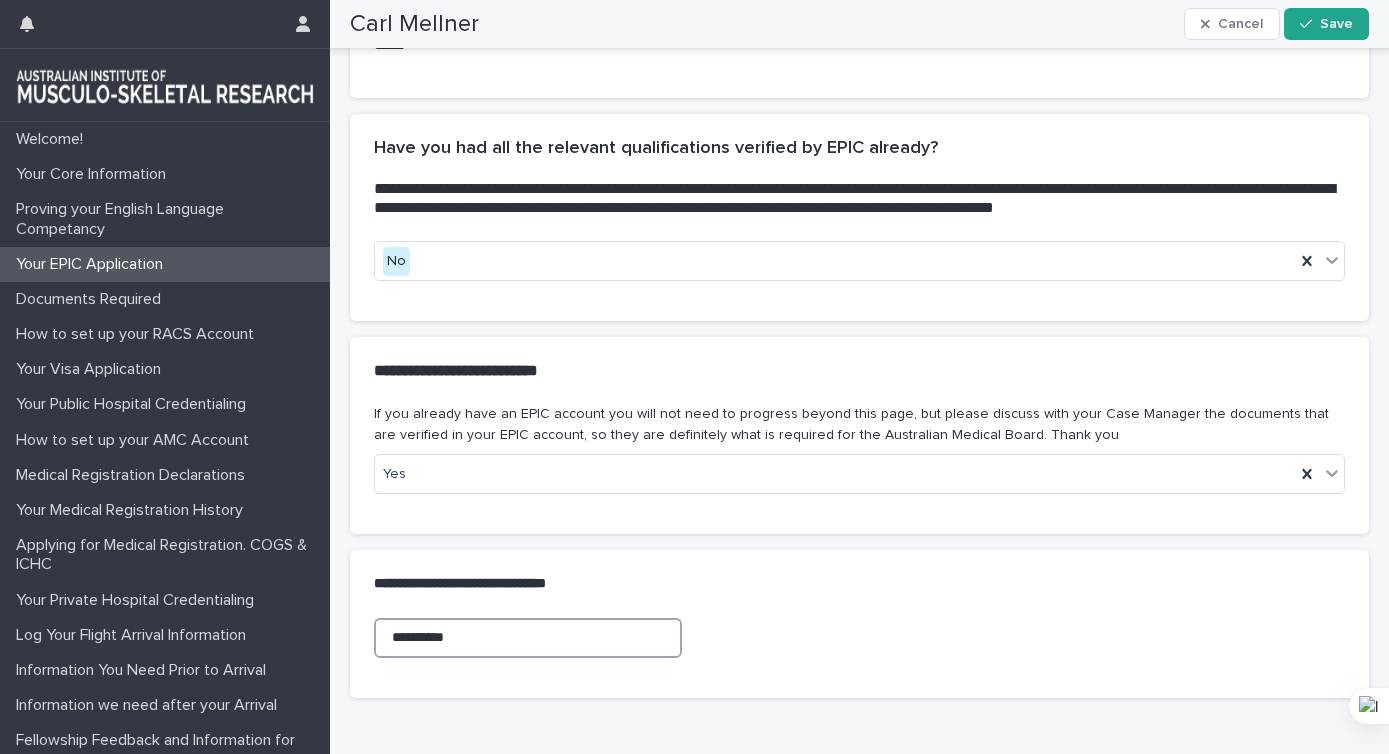 scroll, scrollTop: 777, scrollLeft: 0, axis: vertical 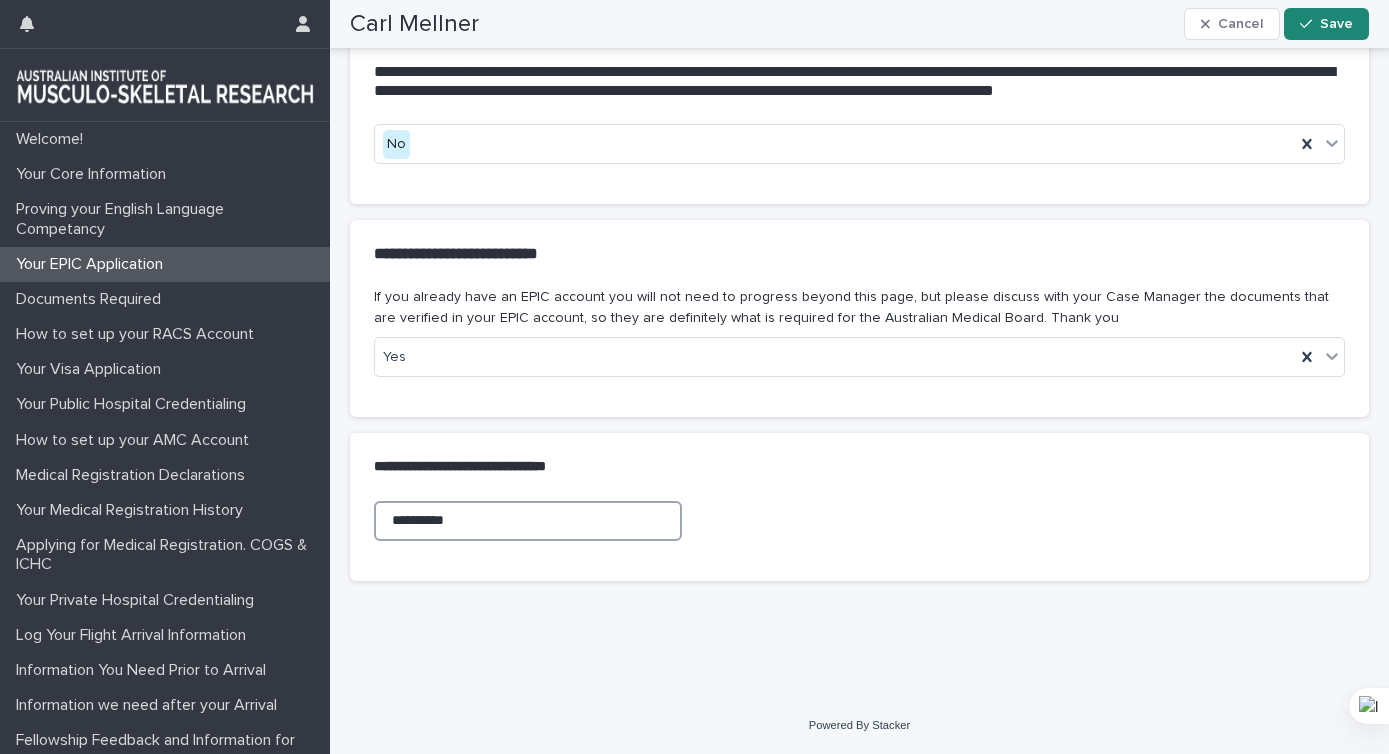 type on "**********" 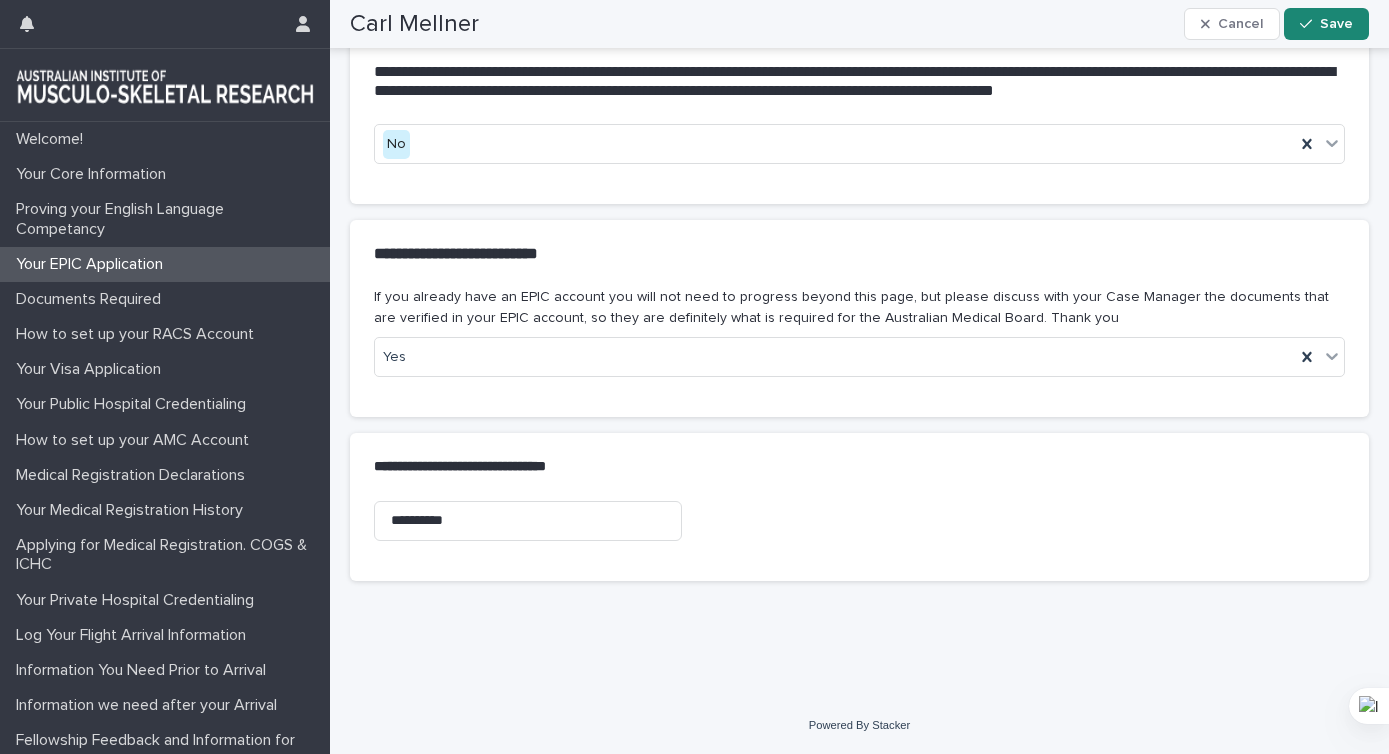 click on "Save" at bounding box center [1336, 24] 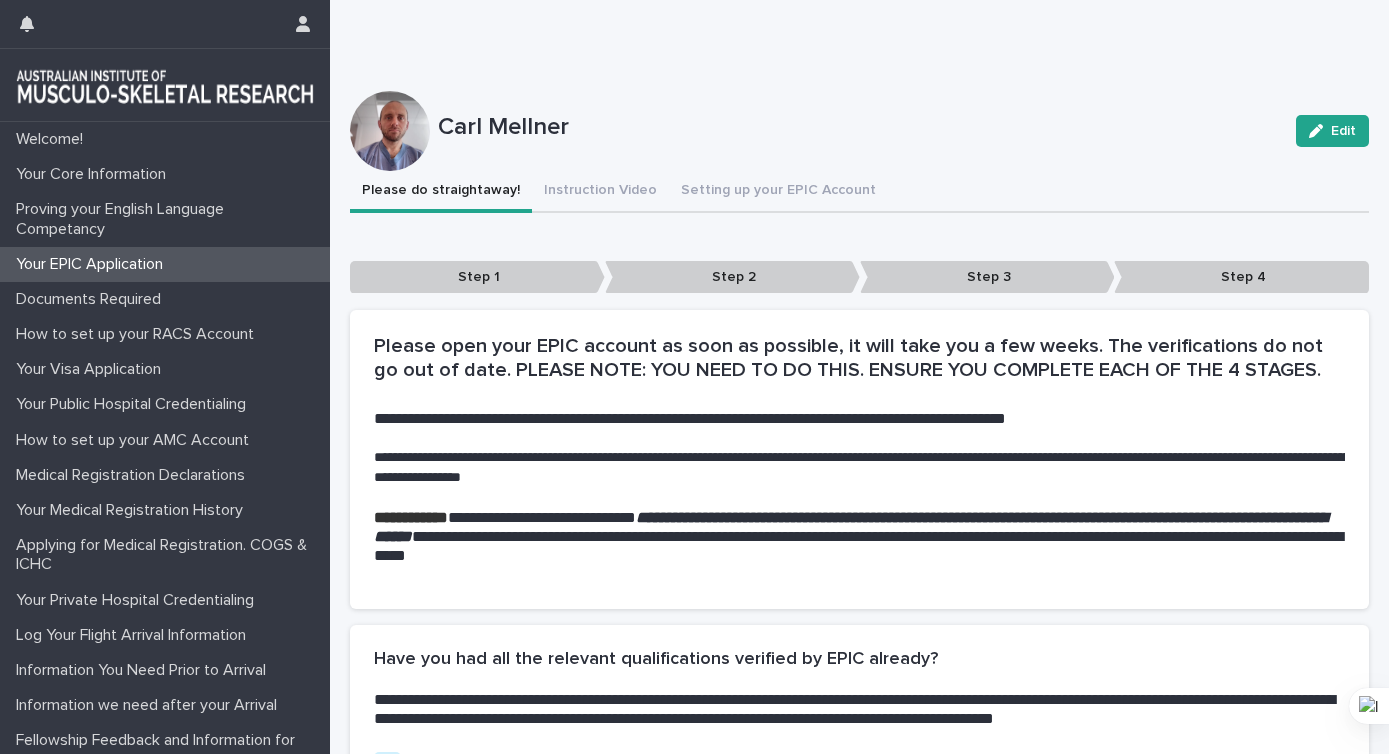 scroll, scrollTop: 125, scrollLeft: 0, axis: vertical 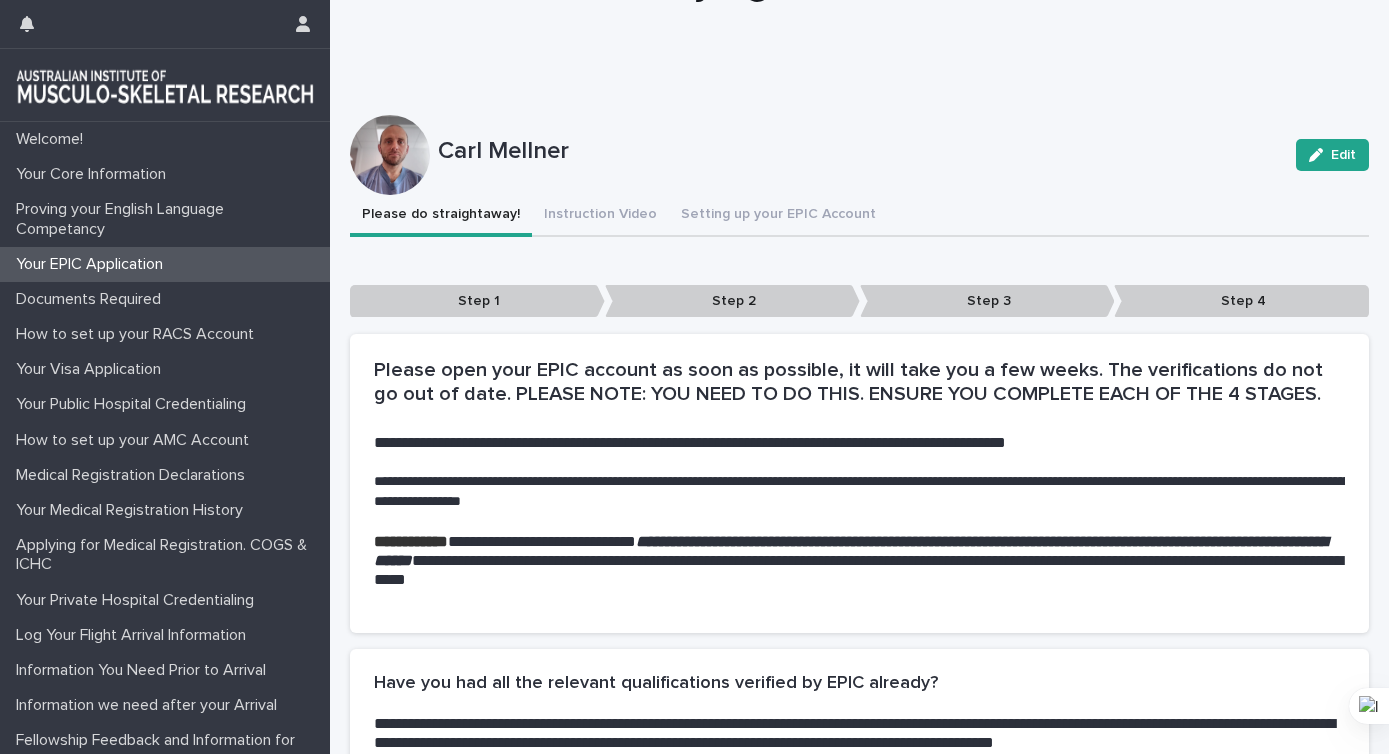 click on "Step 1" at bounding box center [477, 301] 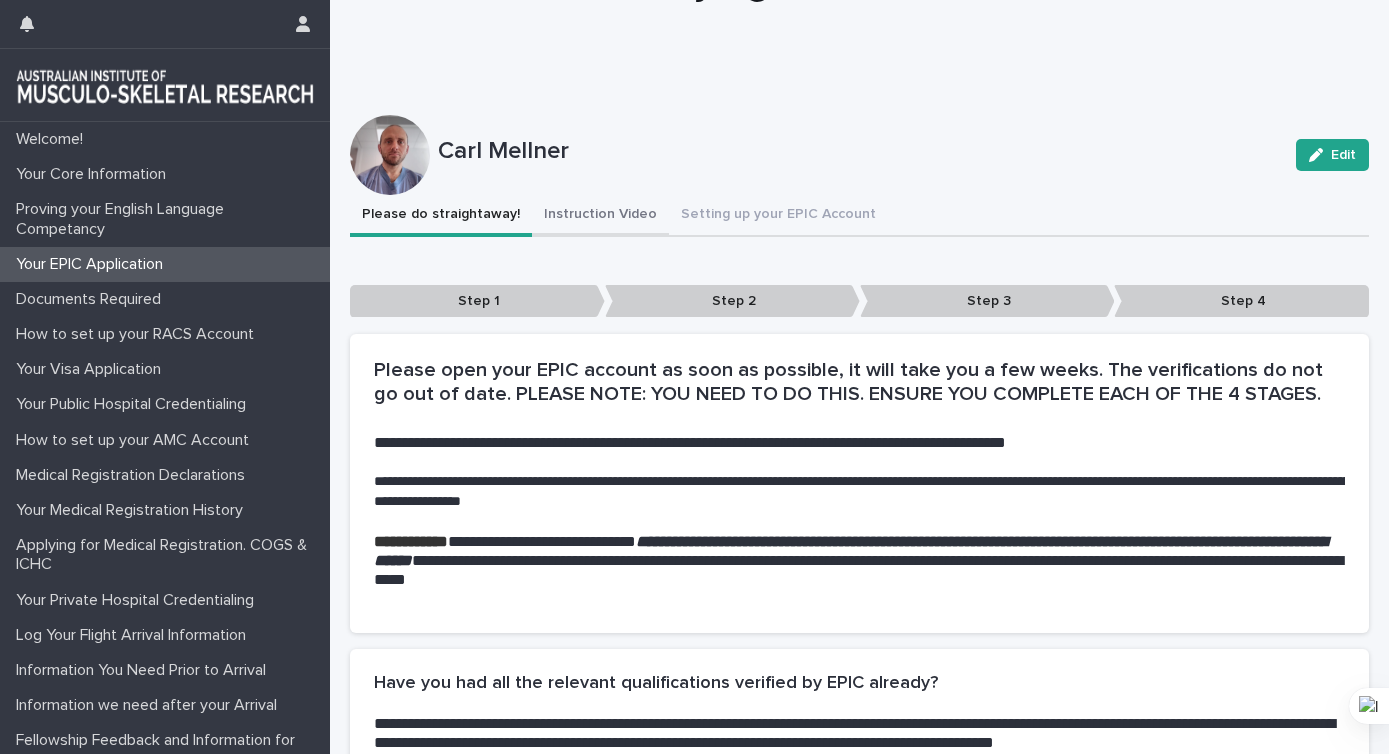 click on "**********" at bounding box center [859, 612] 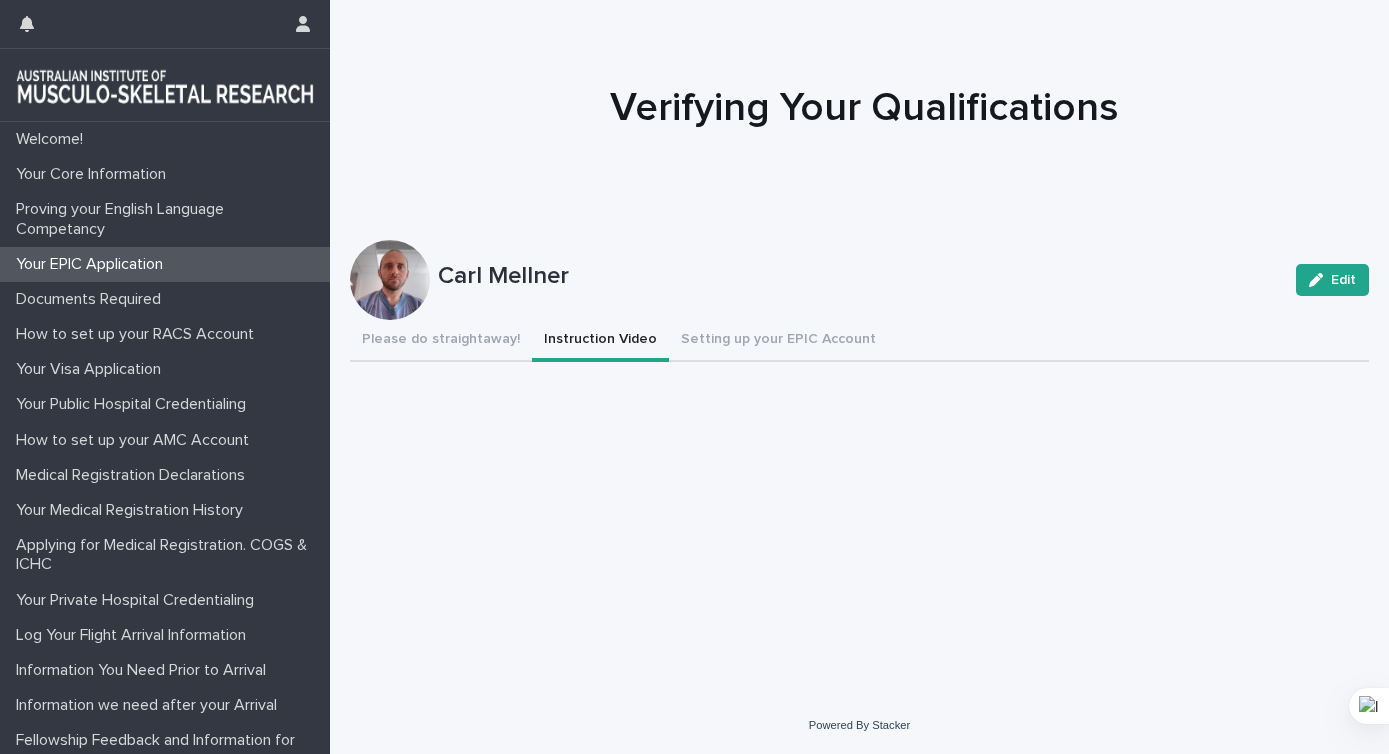 scroll, scrollTop: 0, scrollLeft: 0, axis: both 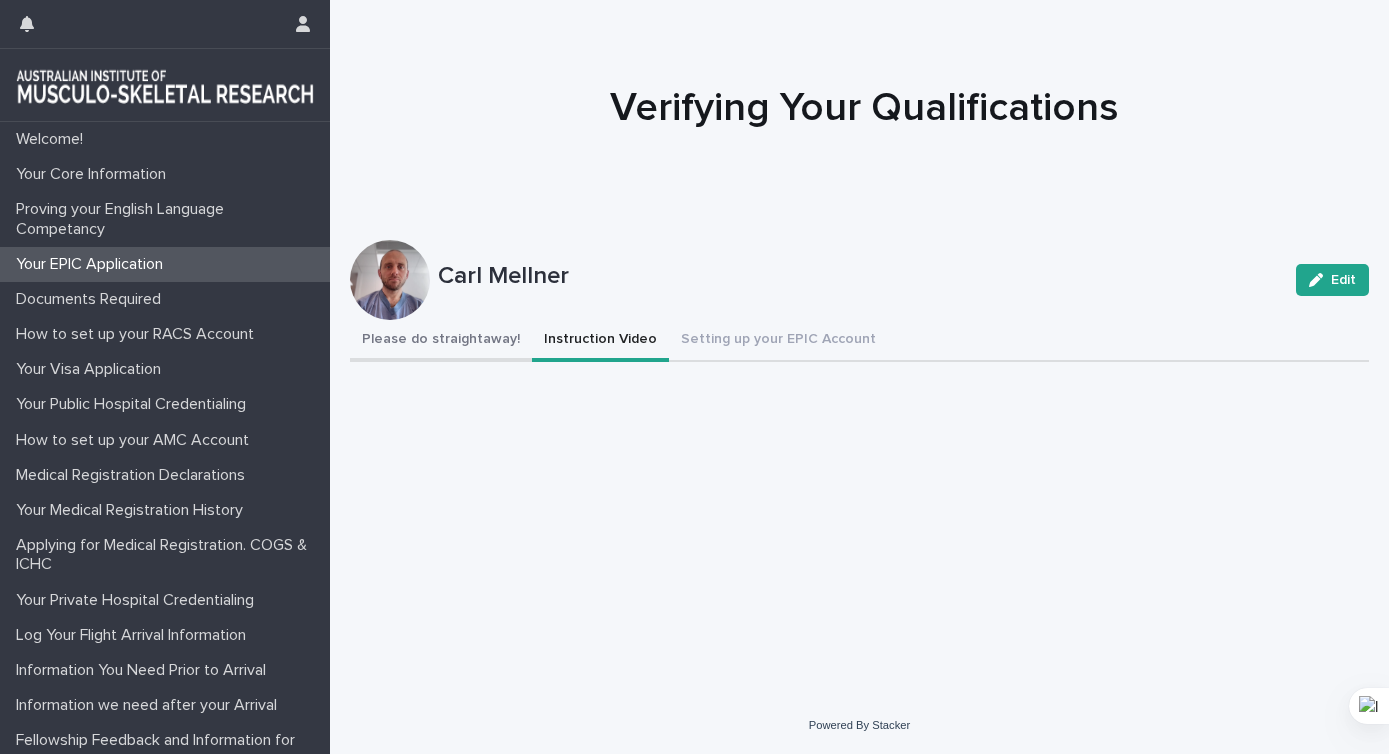 click on "Please do straightaway!" at bounding box center [441, 341] 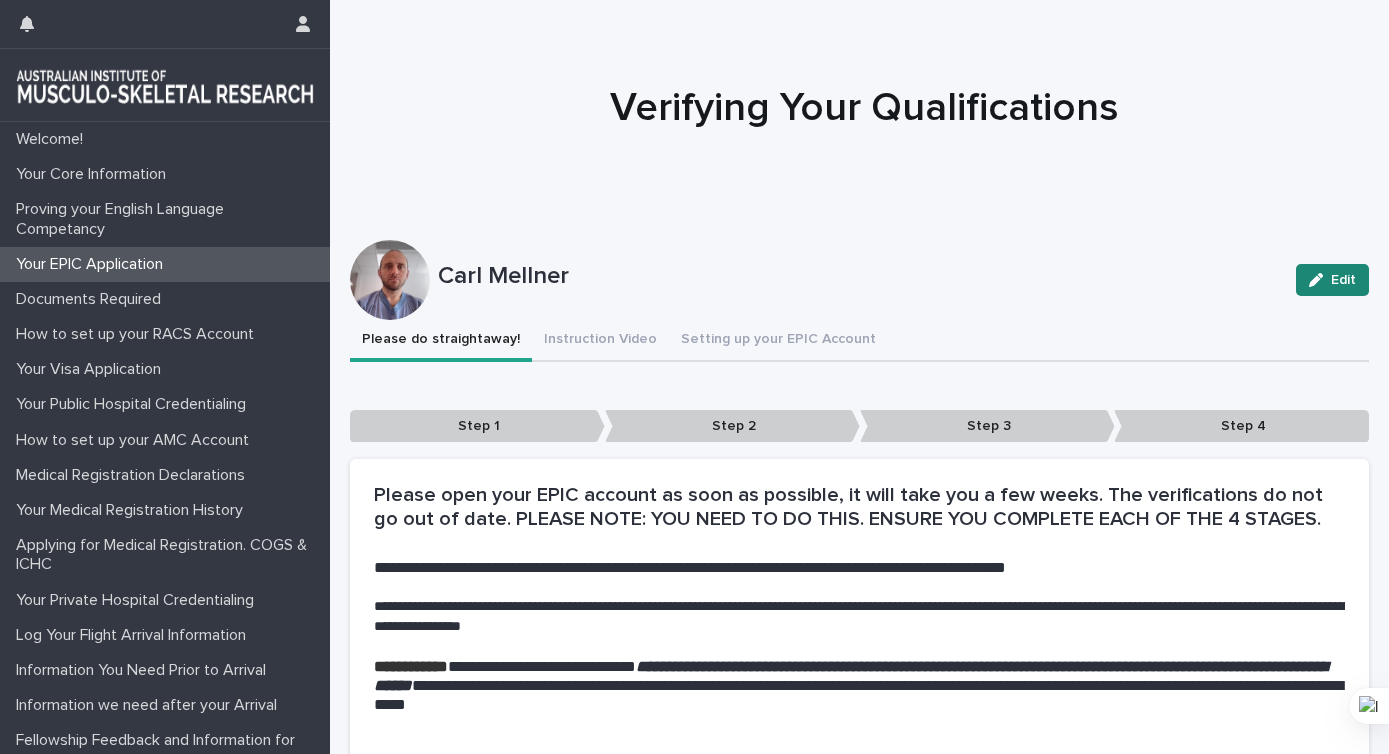 click 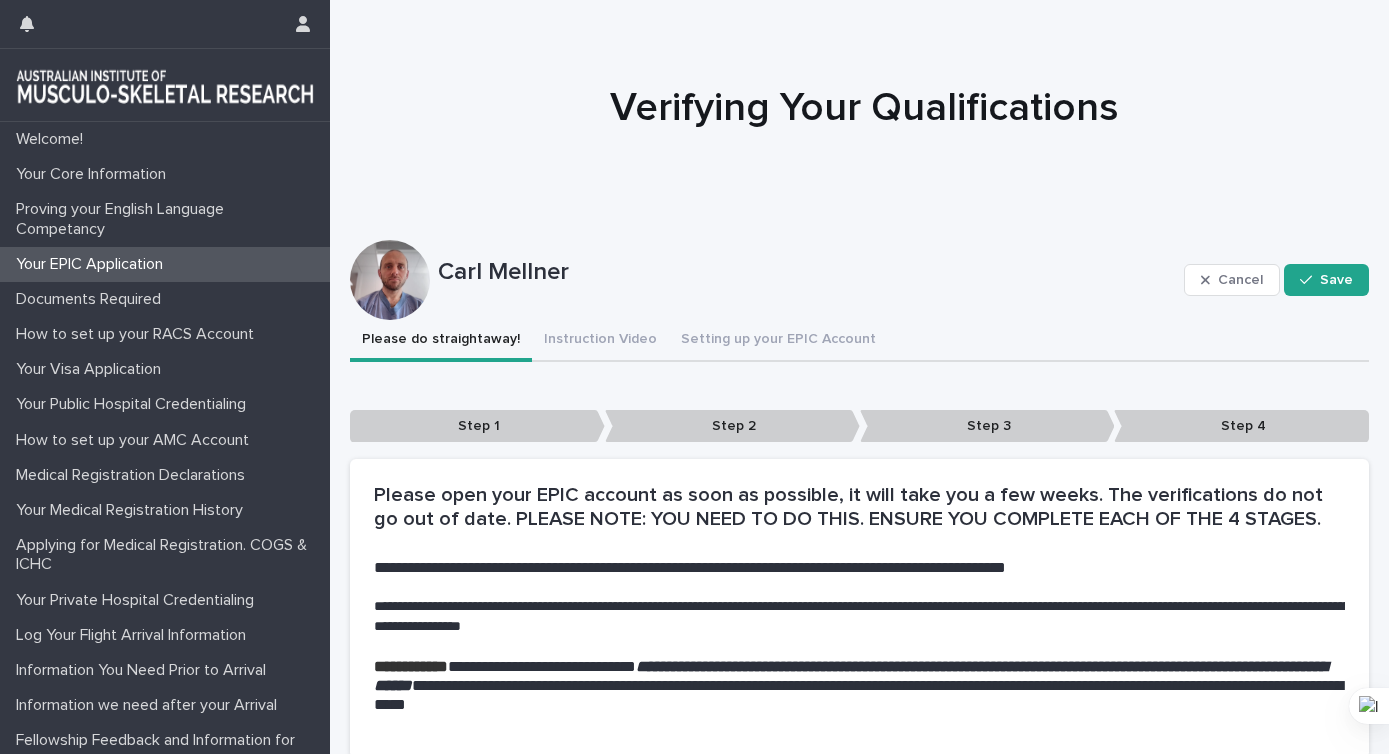 click on "Step 2" at bounding box center [732, 426] 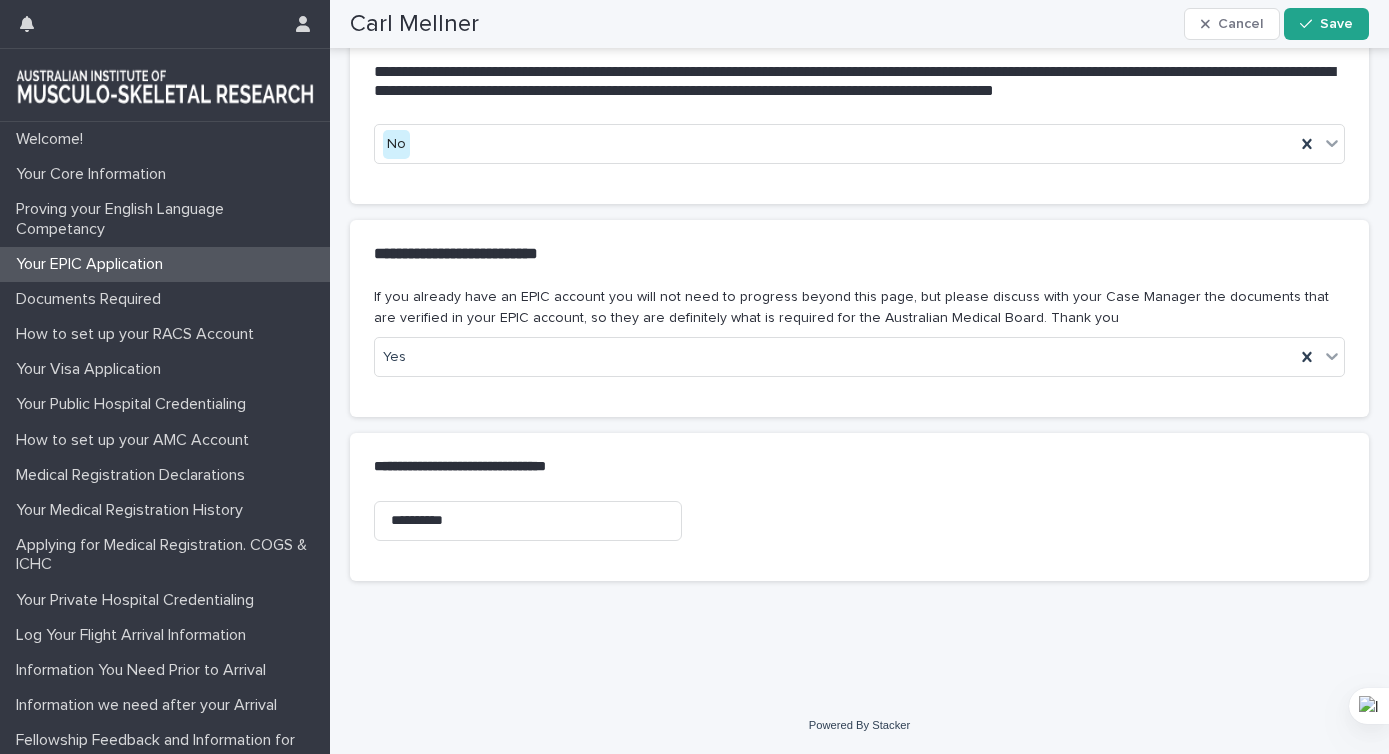 scroll, scrollTop: 0, scrollLeft: 0, axis: both 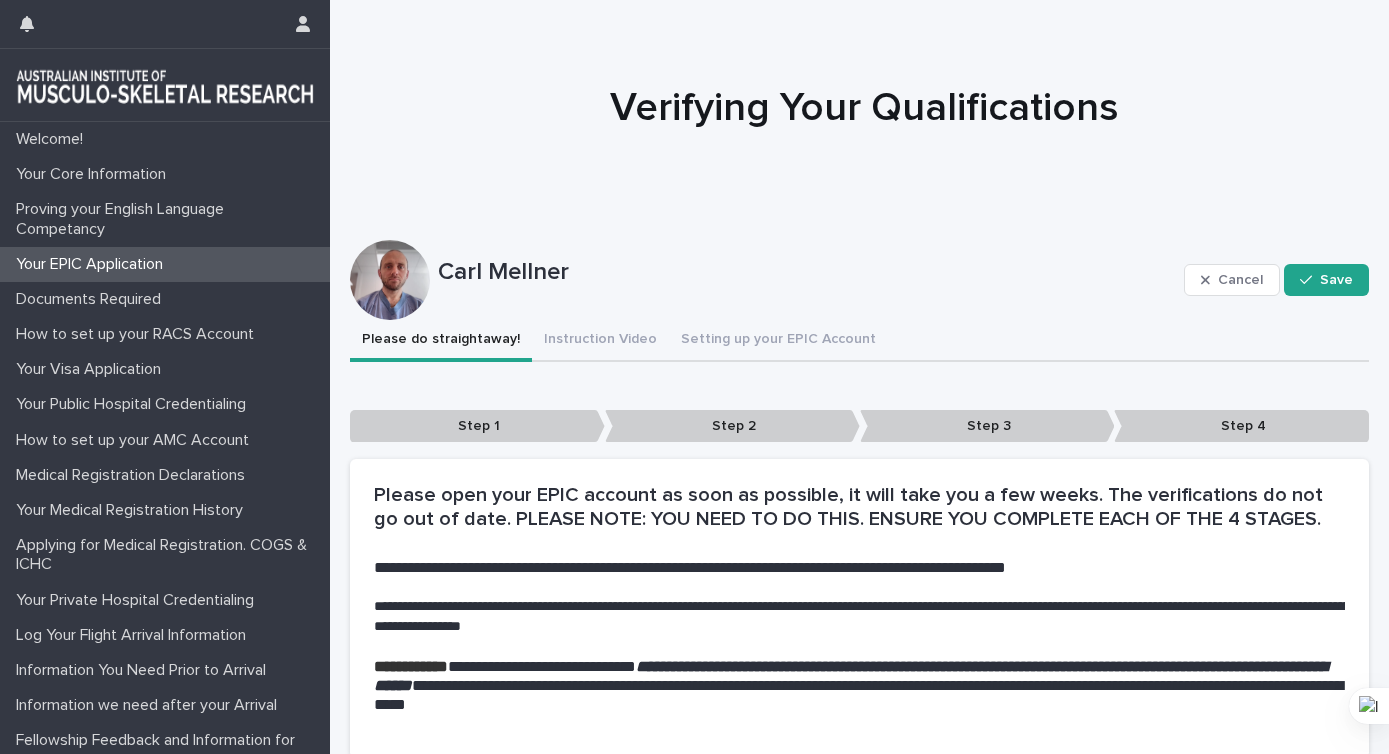 click on "Step 2" at bounding box center [732, 426] 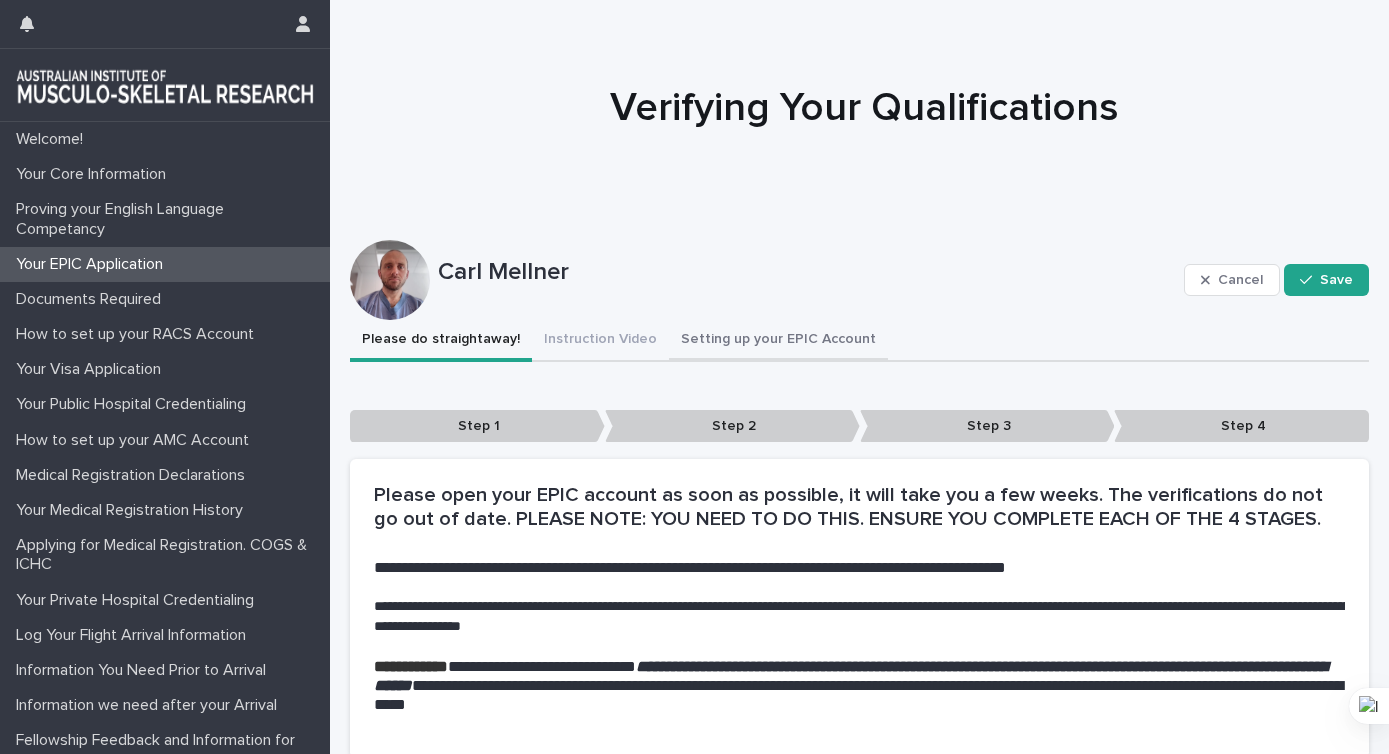 click on "Setting up your EPIC Account" at bounding box center [778, 341] 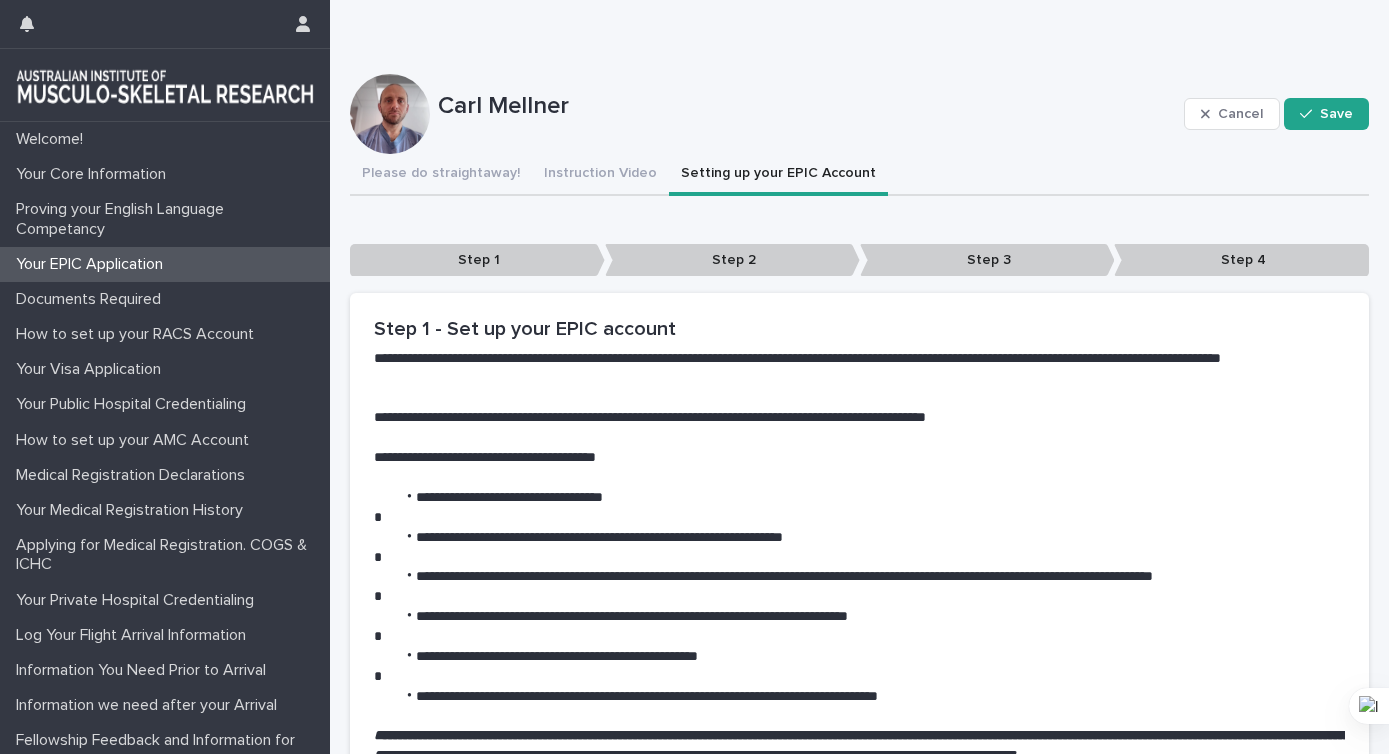 scroll, scrollTop: 167, scrollLeft: 0, axis: vertical 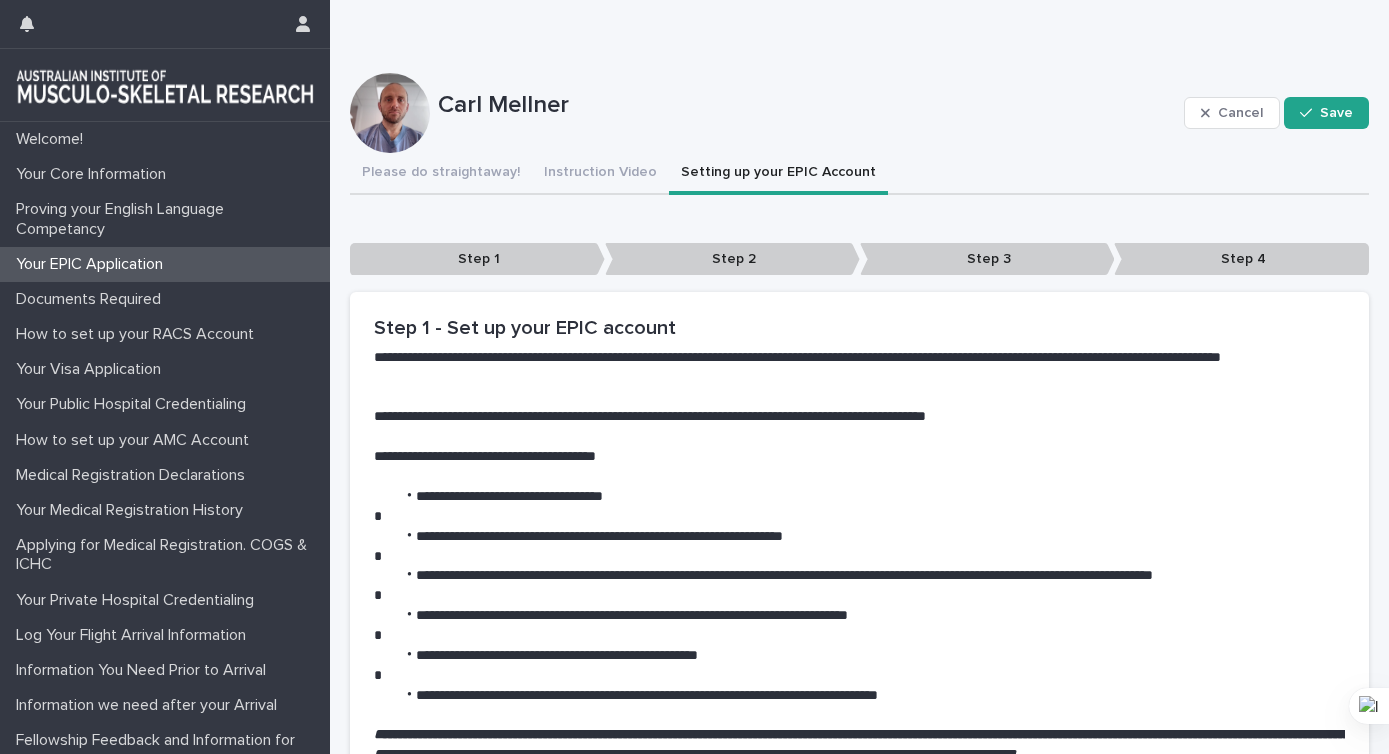 click on "Step 1" at bounding box center (477, 259) 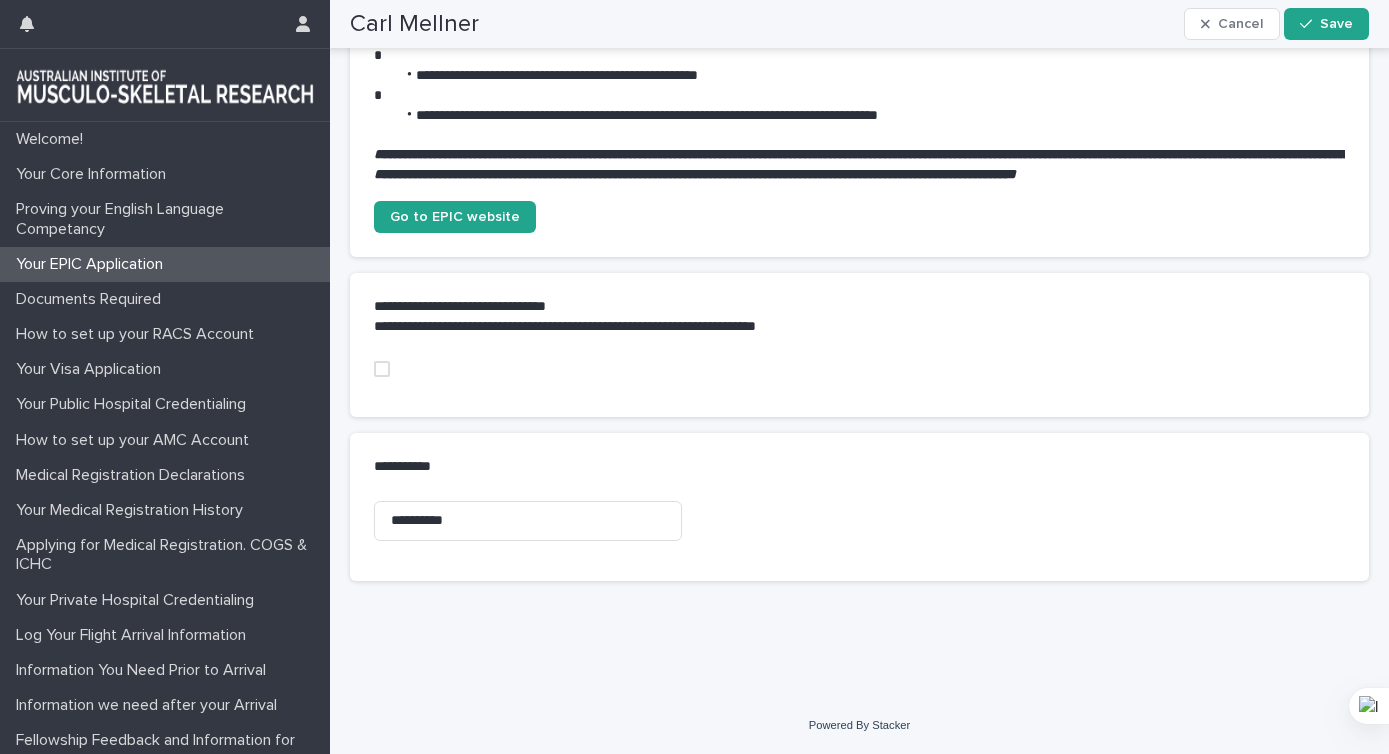 scroll, scrollTop: 724, scrollLeft: 0, axis: vertical 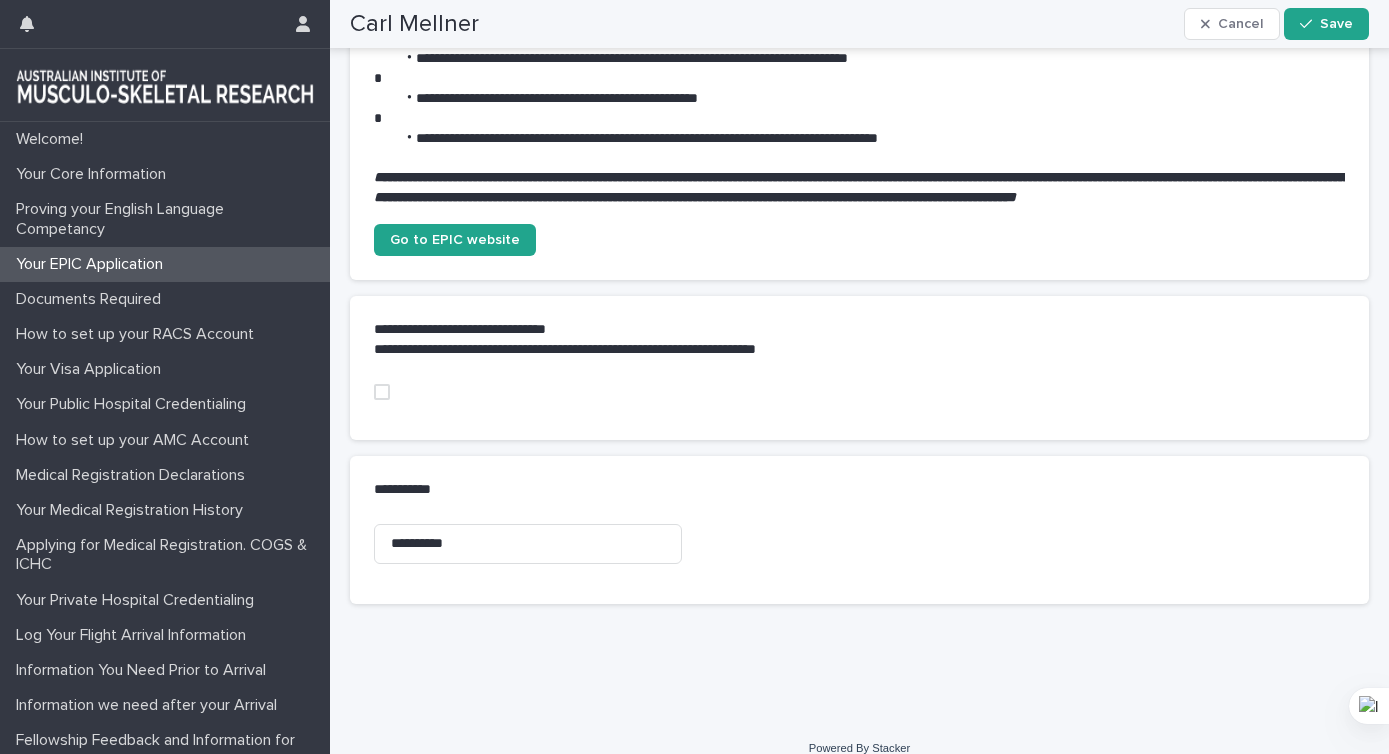 click at bounding box center [382, 392] 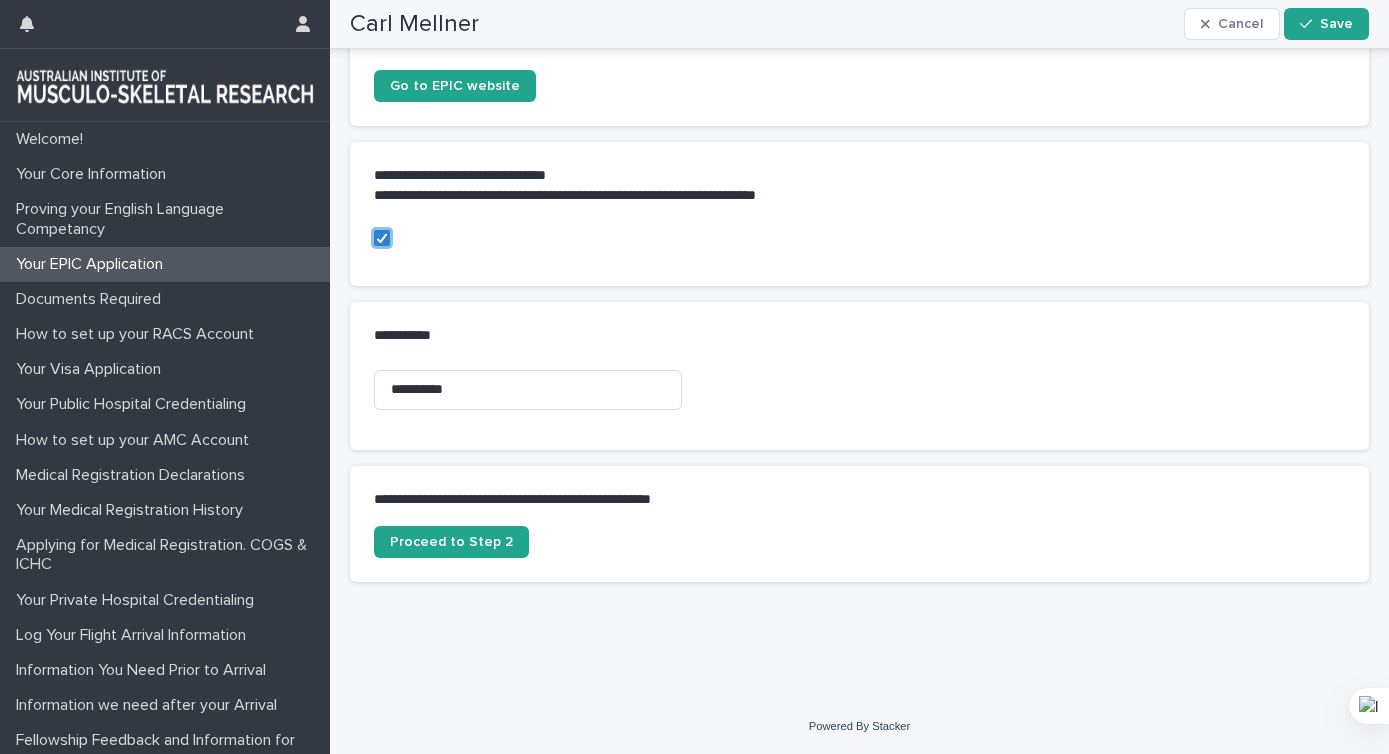 scroll, scrollTop: 898, scrollLeft: 0, axis: vertical 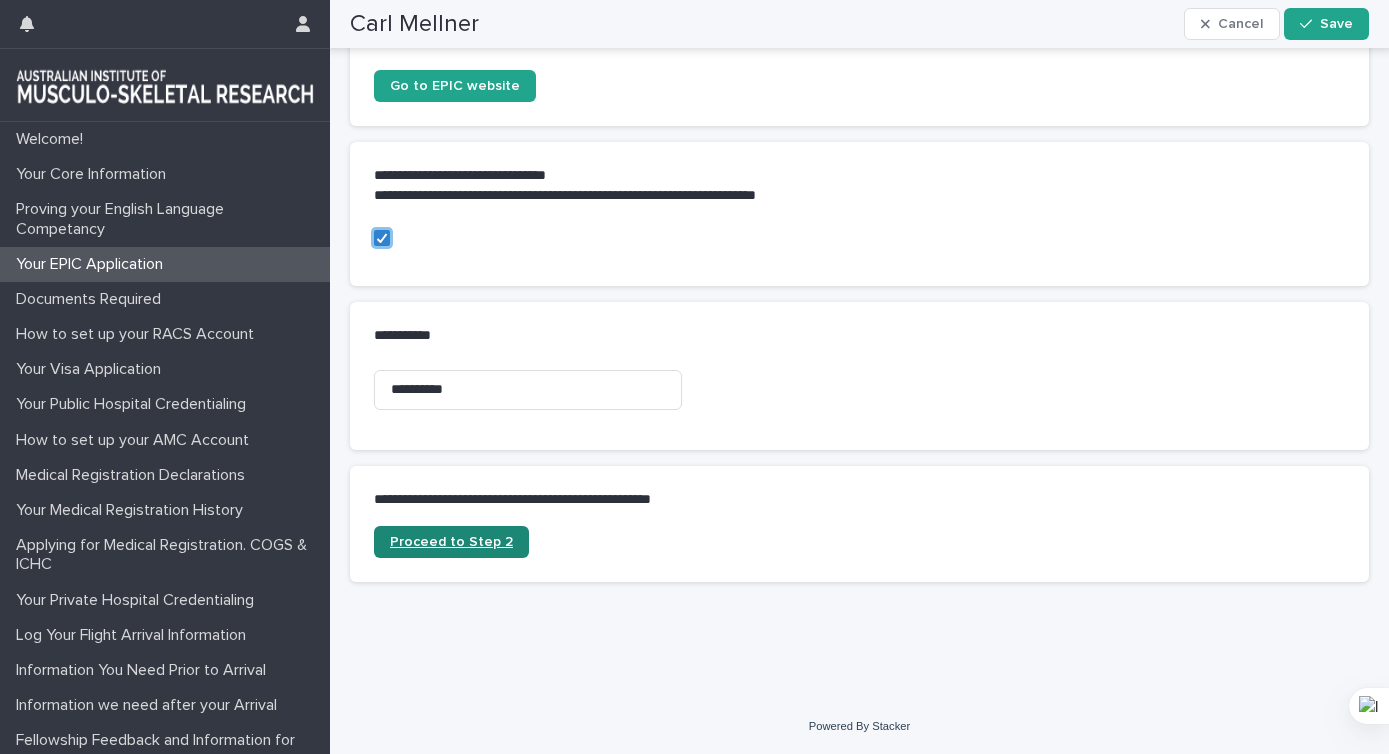 click on "Proceed to Step 2" at bounding box center (451, 542) 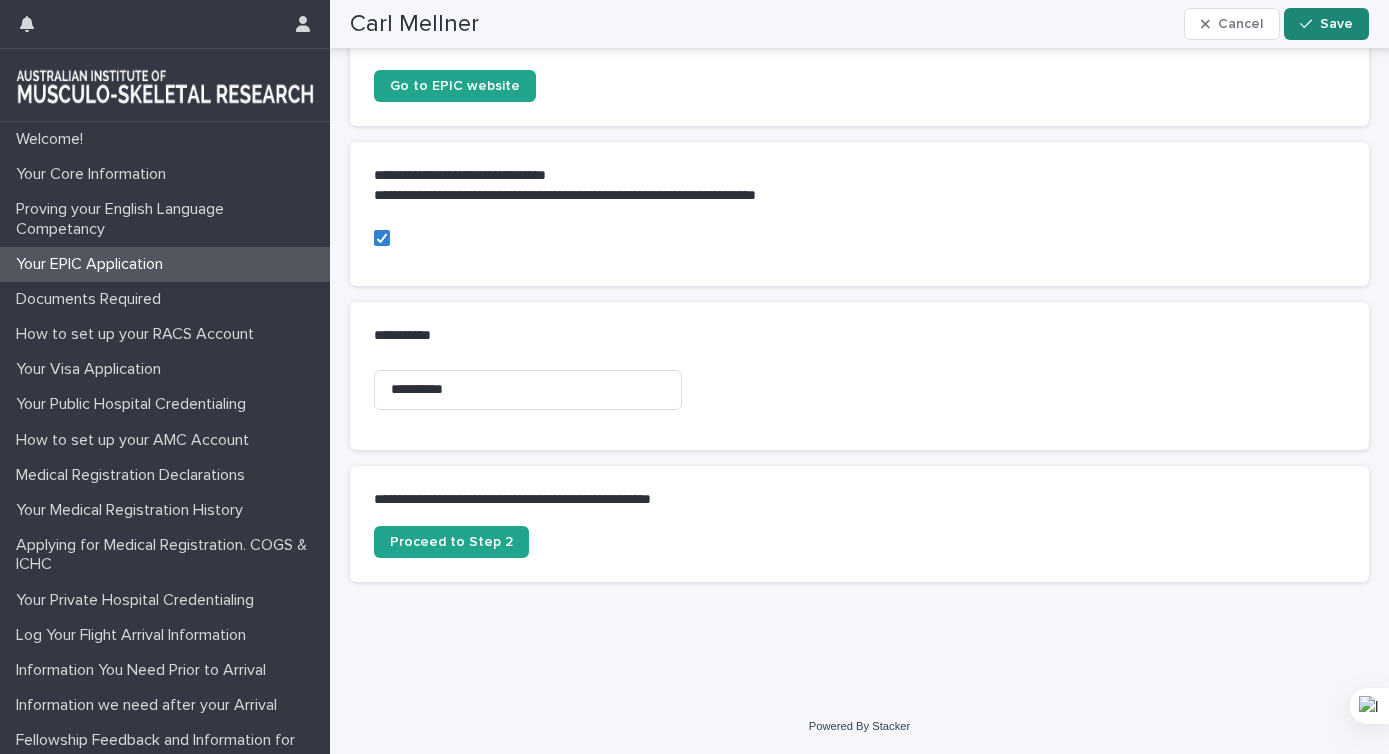 click on "Save" at bounding box center [1336, 24] 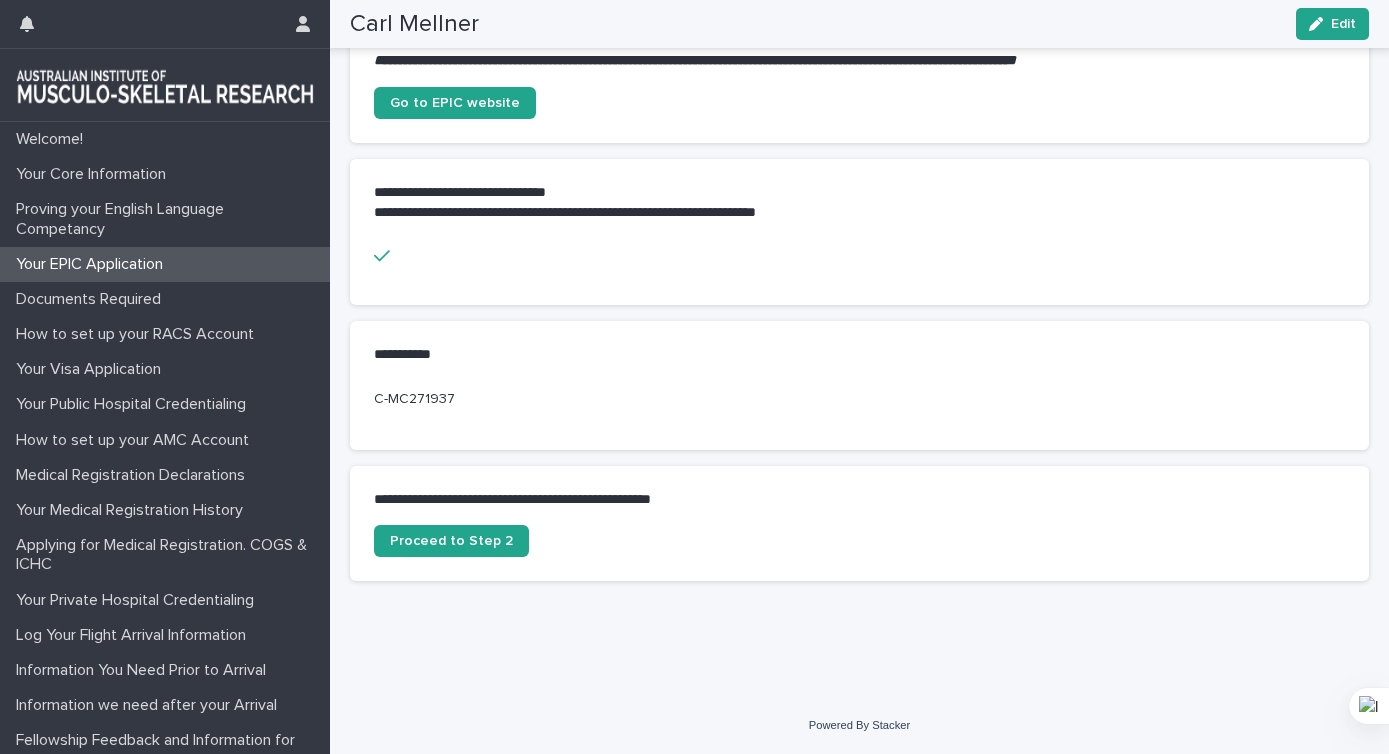 scroll, scrollTop: 895, scrollLeft: 0, axis: vertical 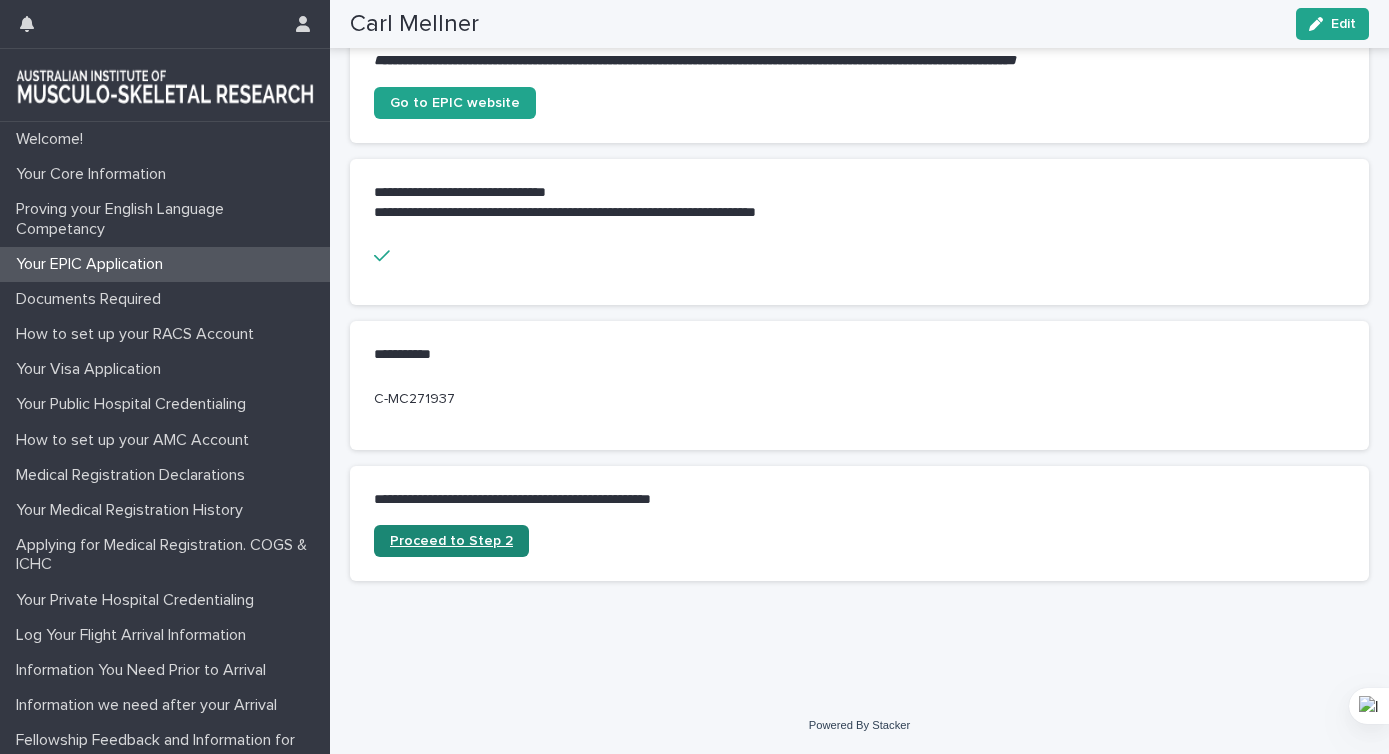 click on "Proceed to Step 2" at bounding box center (451, 541) 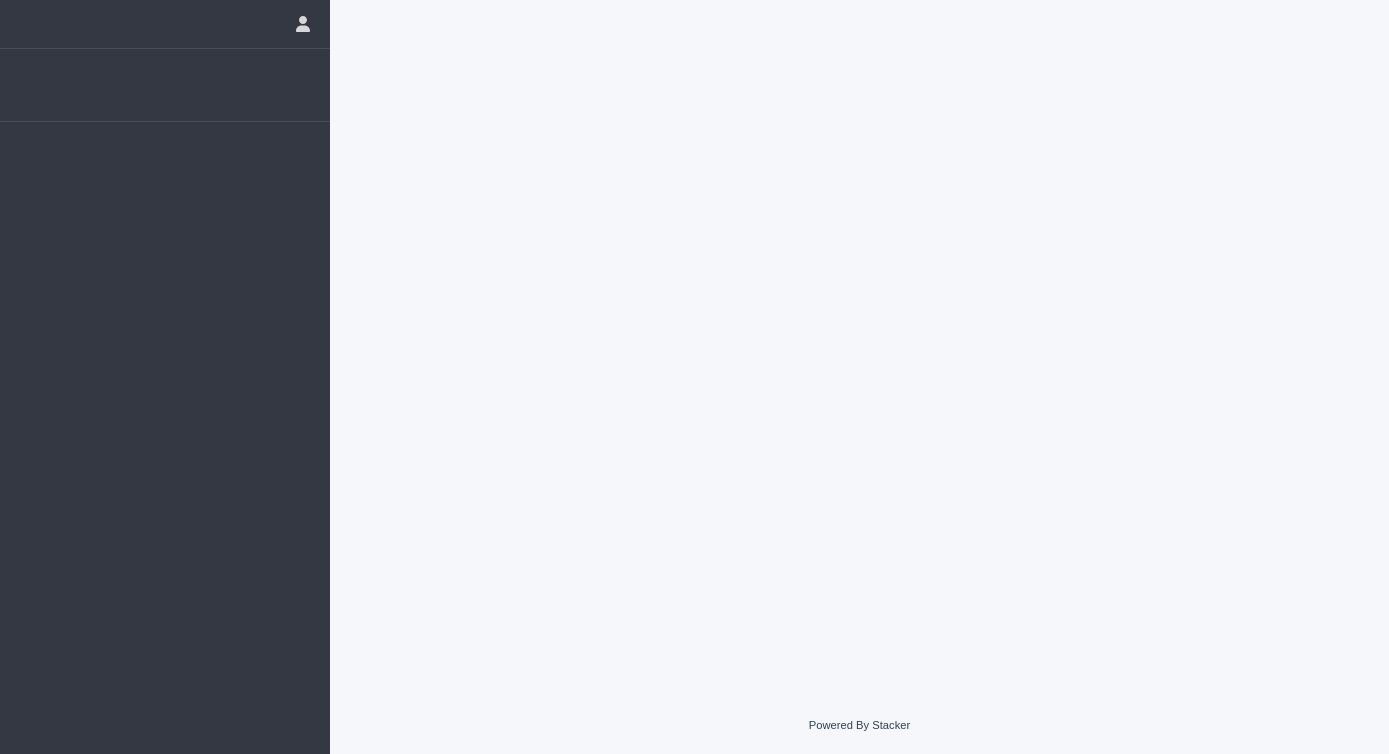 scroll, scrollTop: 0, scrollLeft: 0, axis: both 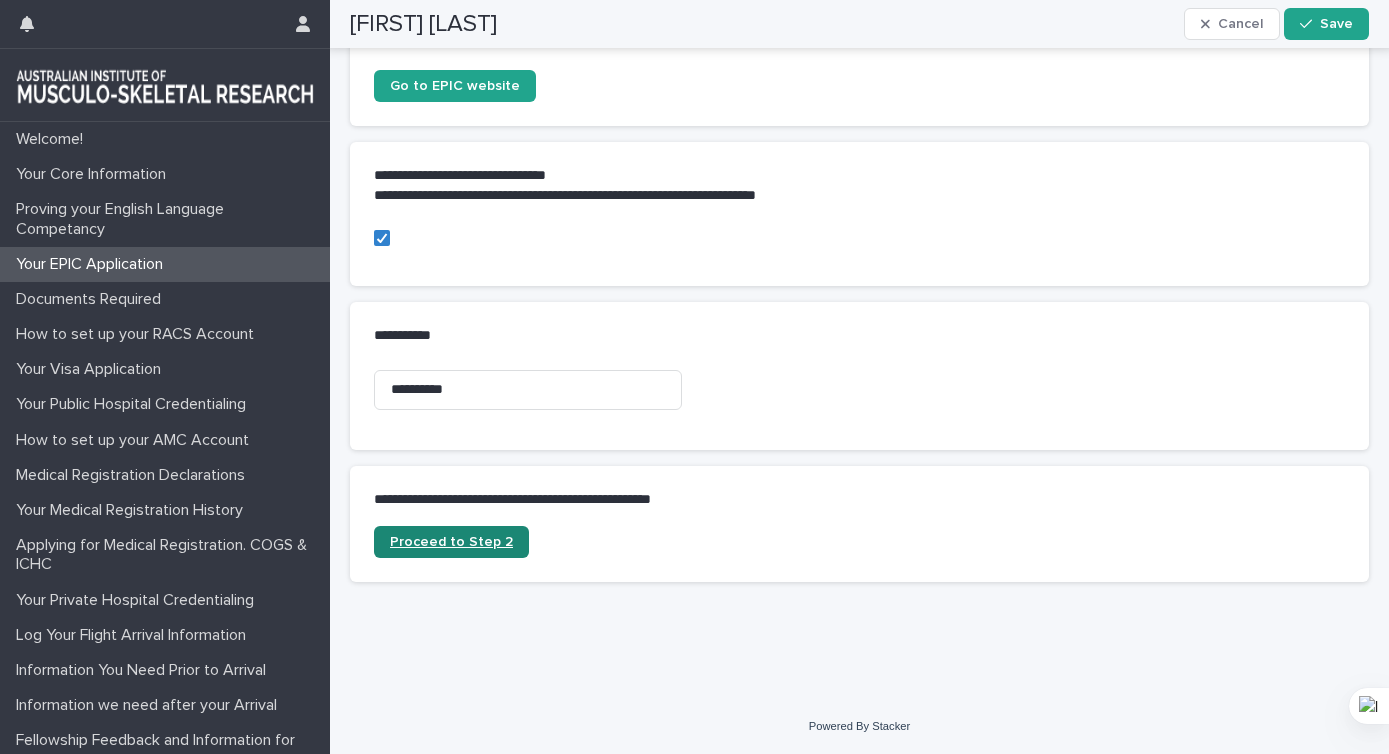 click on "Proceed to Step 2" at bounding box center [451, 542] 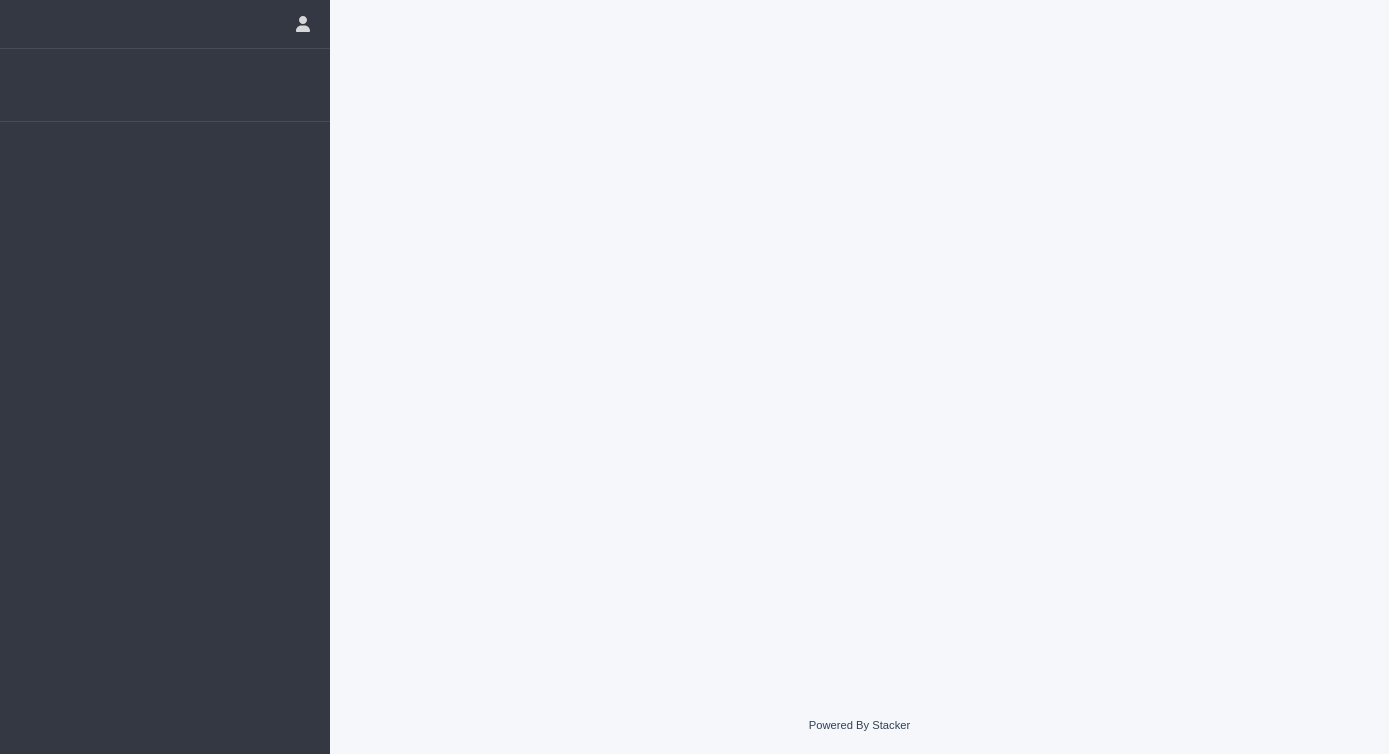 scroll, scrollTop: 0, scrollLeft: 0, axis: both 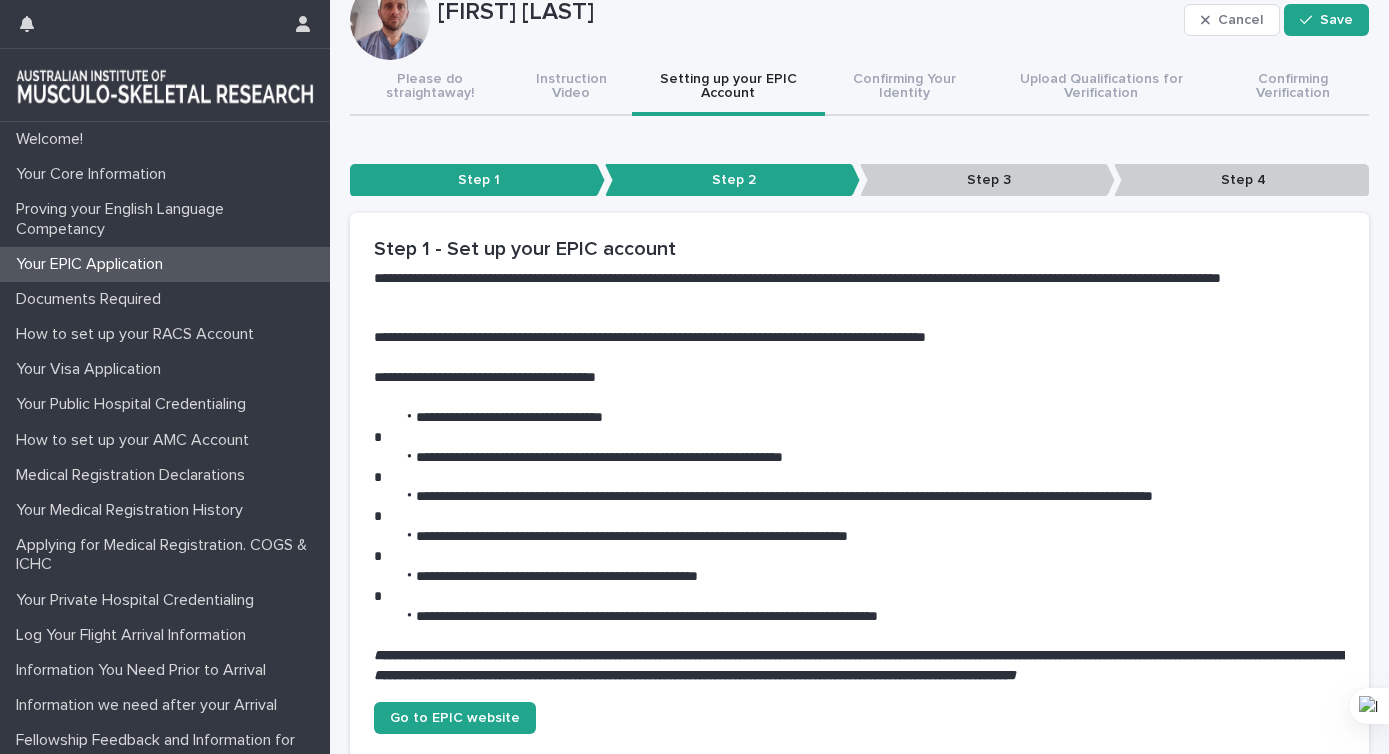 click on "Step 3" at bounding box center [987, 180] 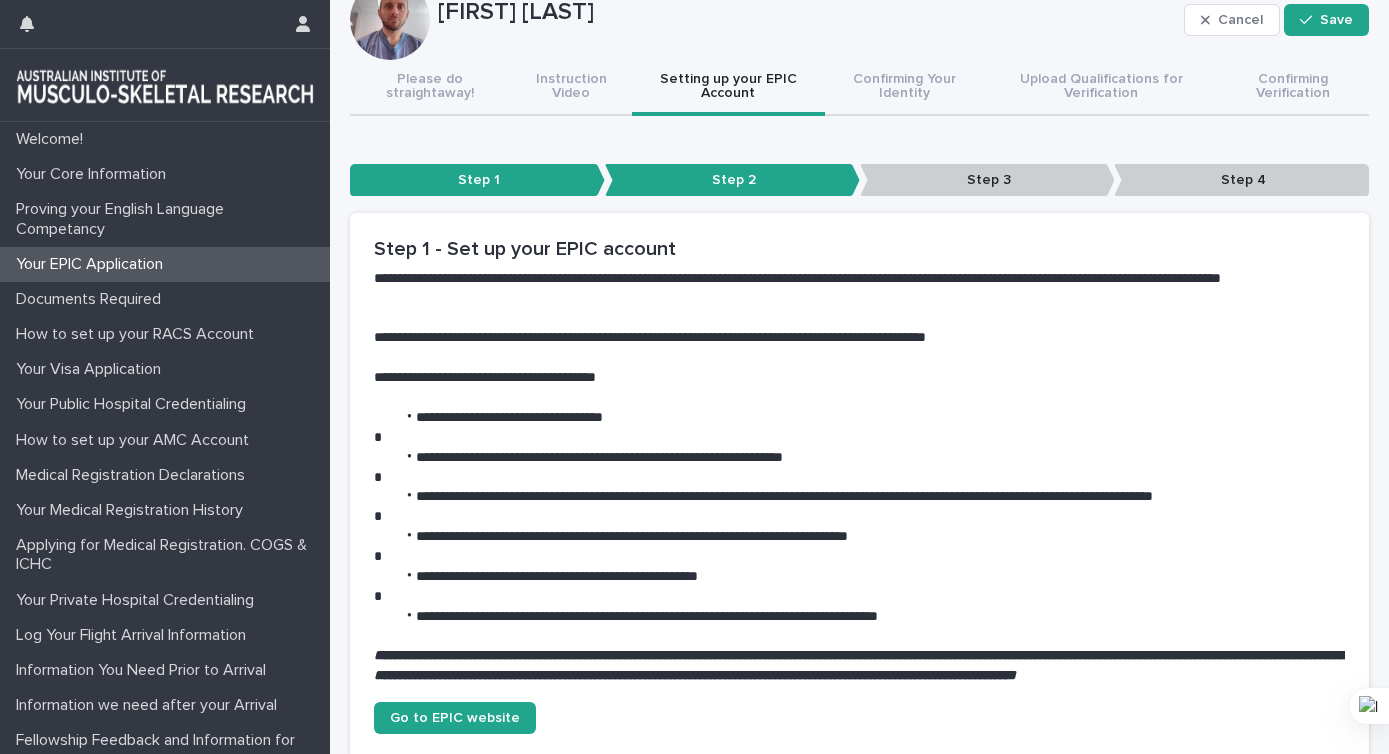 click on "Welcome! Your Core Information Proving your English Language Competancy Your EPIC Application Documents Required How to set up your RACS Account Your Visa Application Your Public Hospital Credentialing How to set up your AMC Account Medical Registration Declarations Your Medical Registration History Applying for Medical Registration. COGS & ICHC Your Private Hospital Credentialing Log Your Flight Arrival Information Information You Need Prior to Arrival Information we need after your Arrival Fellowship Feedback and Information for Issuing of AIMS Certificate Verifying Your Qualifications Loading... Saving… Loading... Saving… Carl Mellner Cancel Save Carl Mellner Cancel Save Sorry, there was an error saving your record. Please try again. Please fill out the required fields below. Please do straightaway! Instruction Video Setting up your EPIC Account Confirming Your Identity Upload Qualifications for Verification Confirming Verification Can't display tree at index  0 Can't display tree at index  7 Saving…" at bounding box center (859, 563) 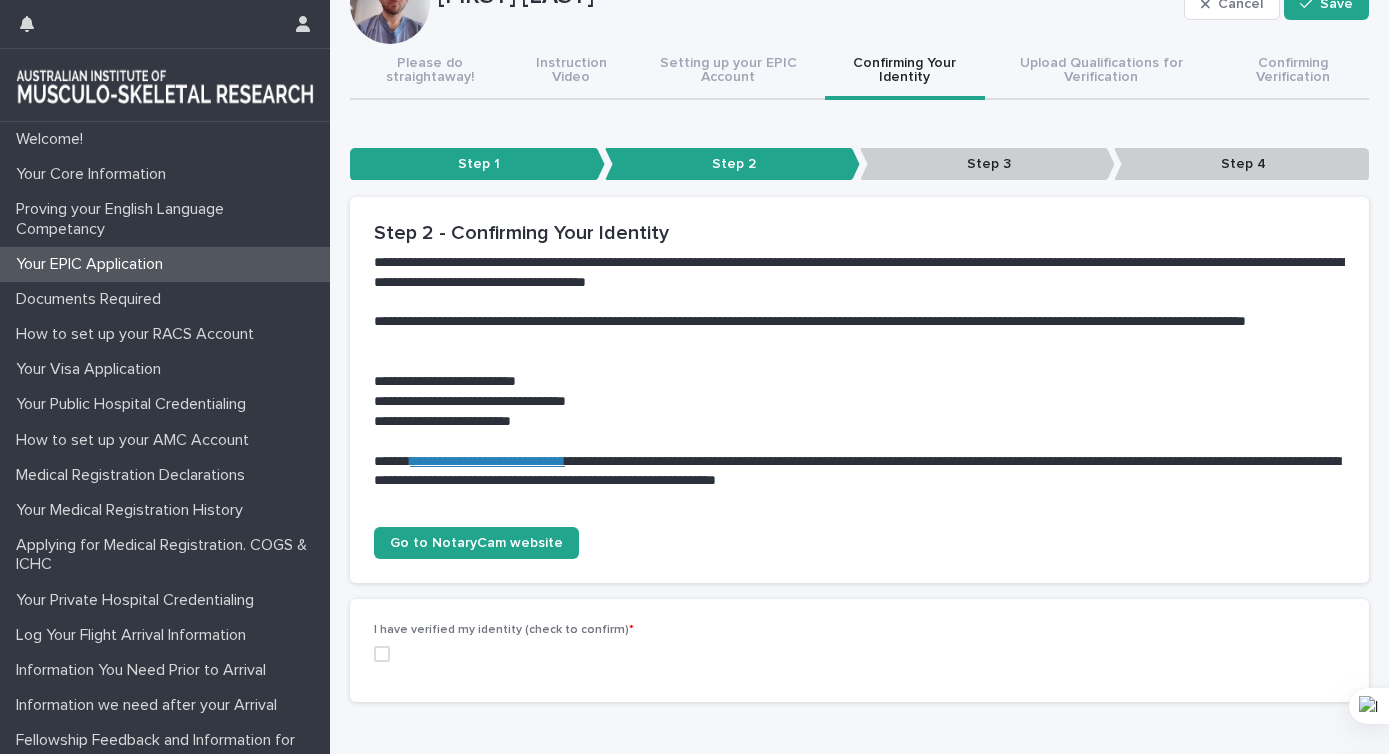 scroll, scrollTop: 280, scrollLeft: 0, axis: vertical 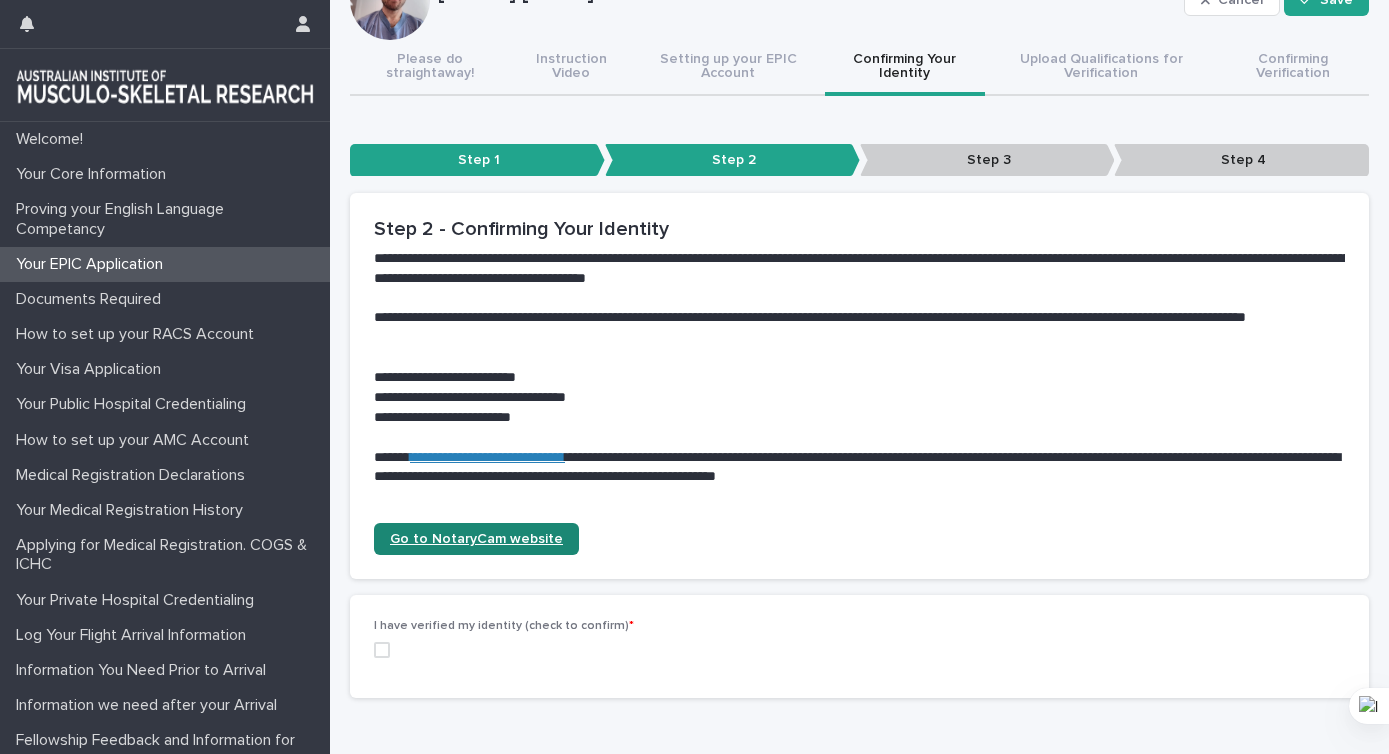 click on "Go to NotaryCam website" at bounding box center (476, 539) 